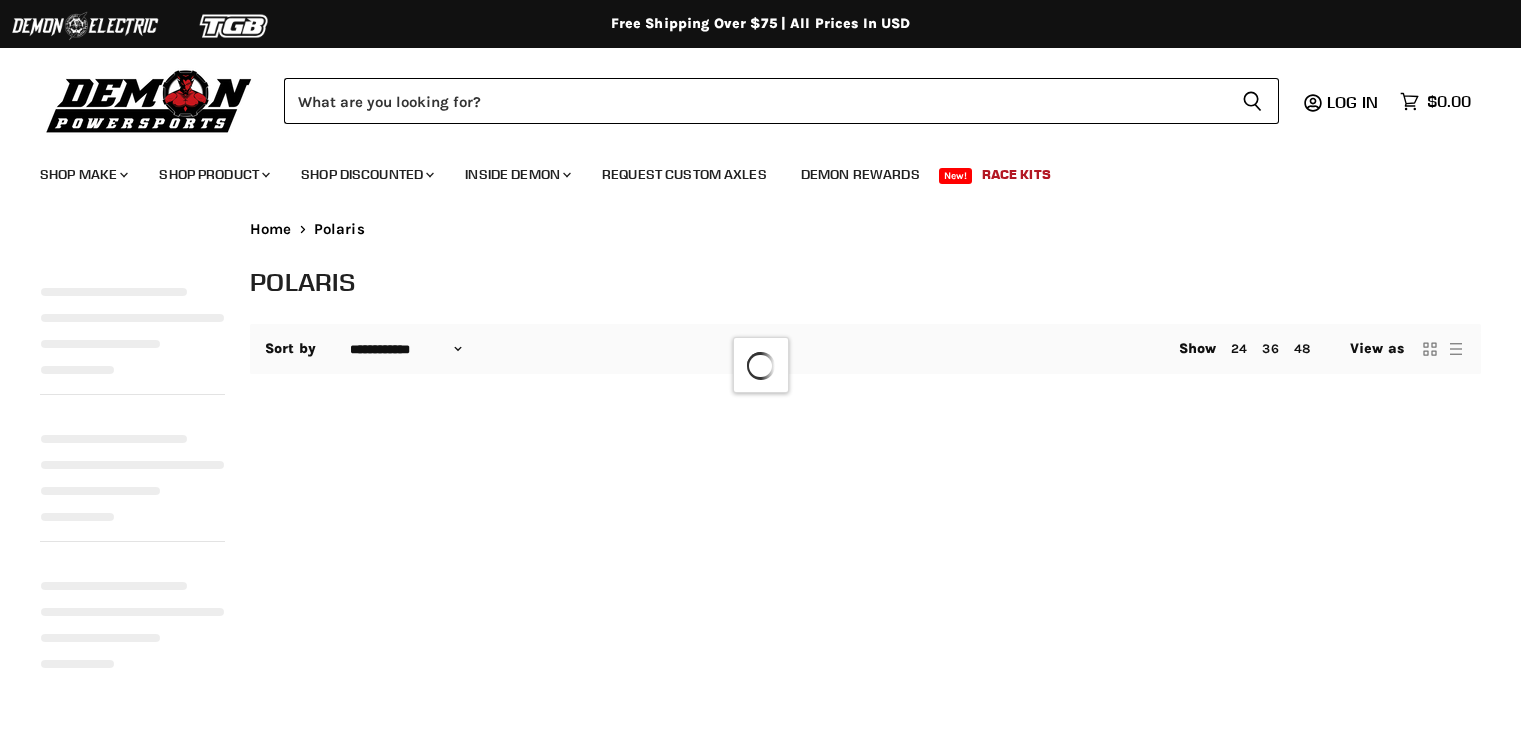 select on "**********" 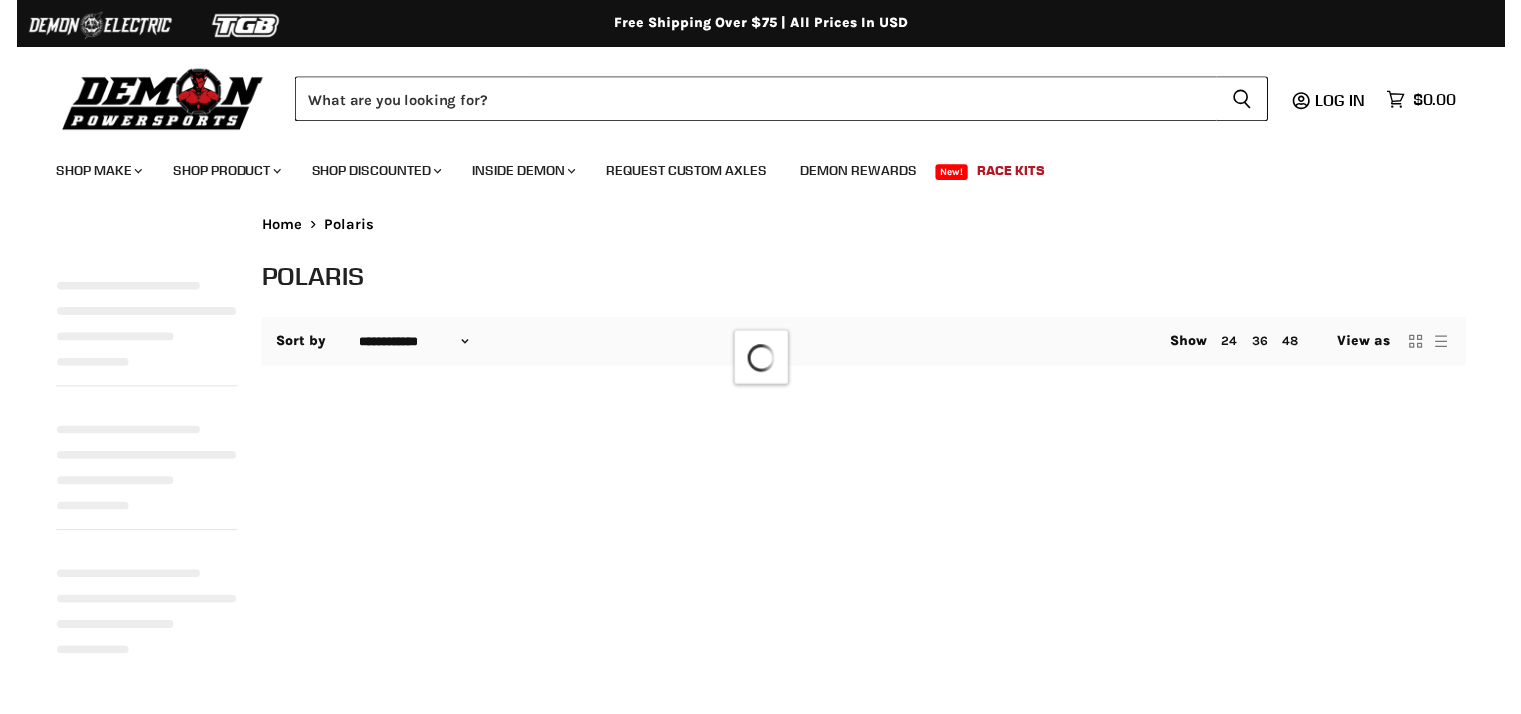 scroll, scrollTop: 0, scrollLeft: 0, axis: both 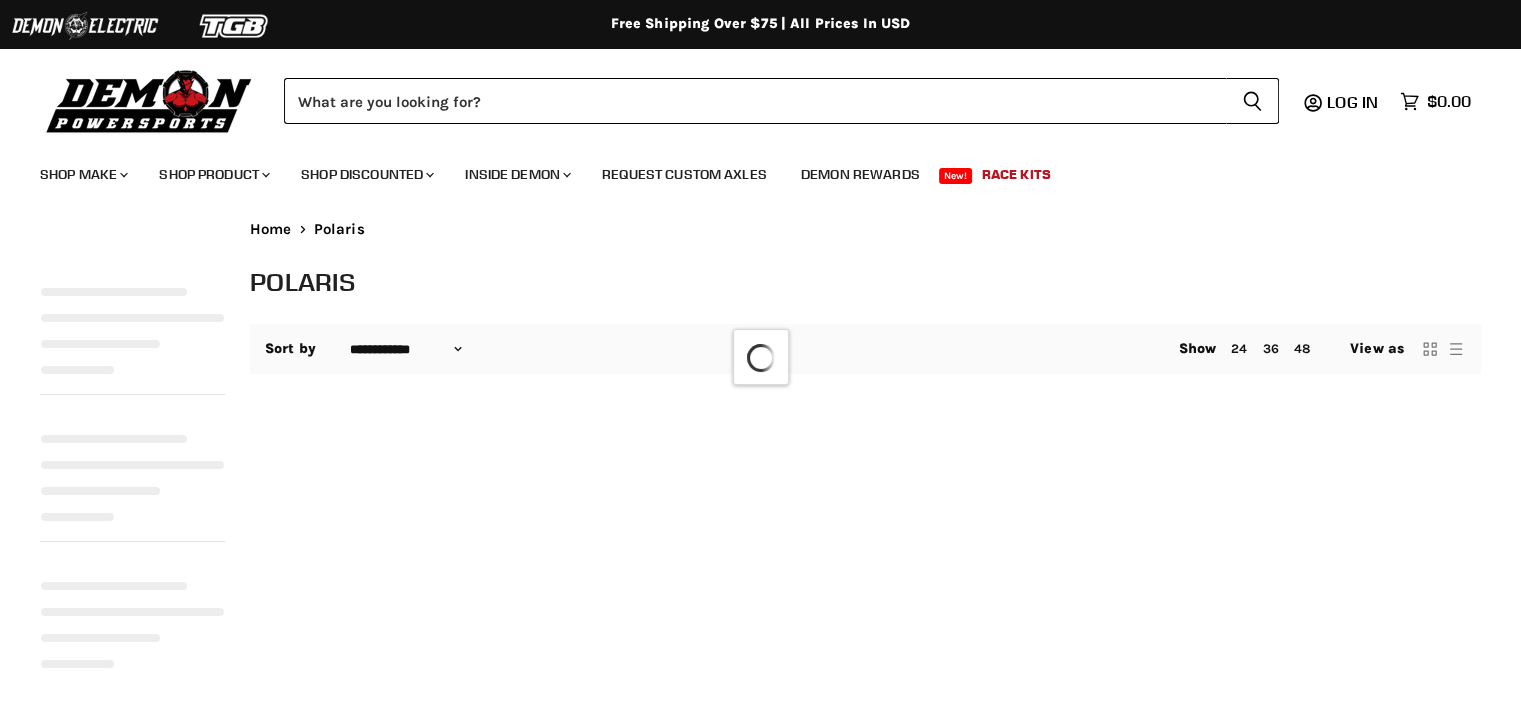 select on "**********" 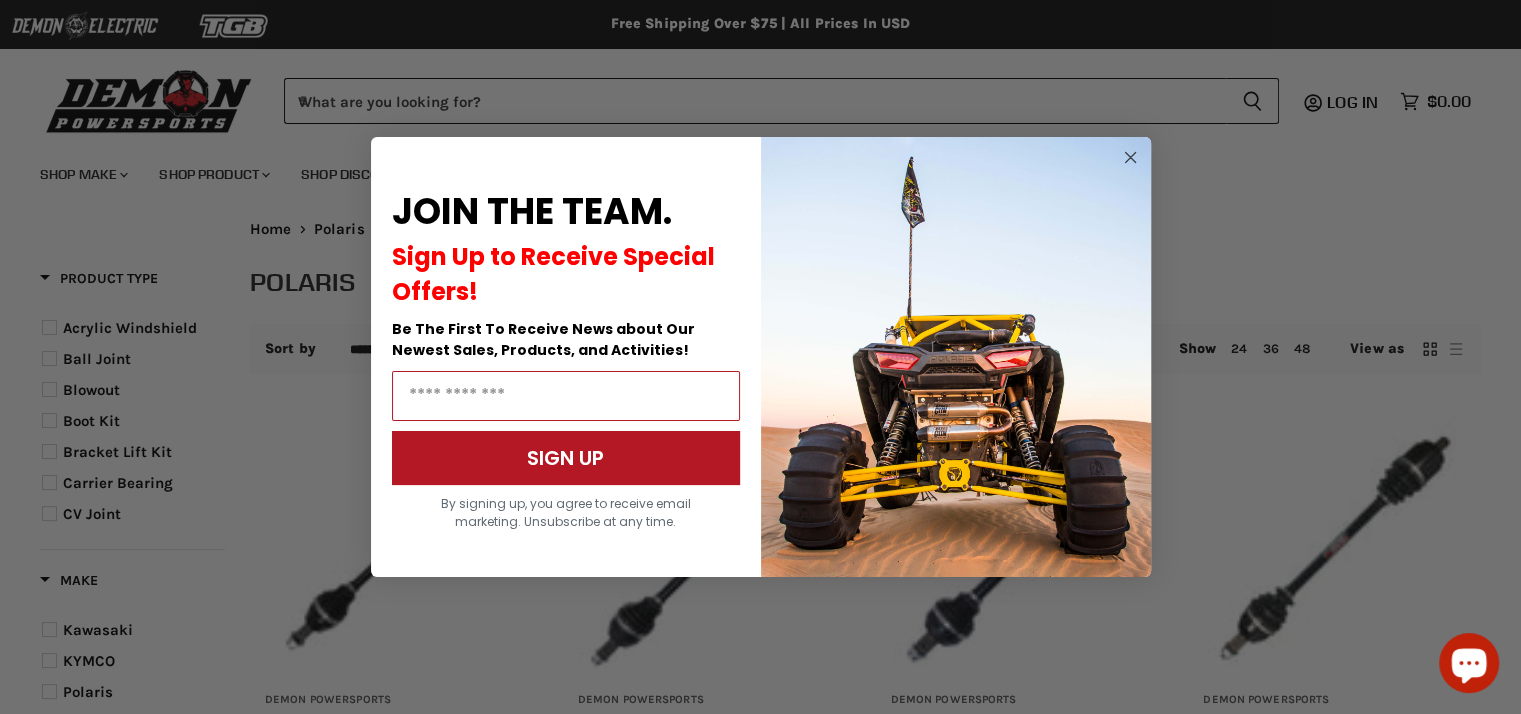 scroll, scrollTop: 0, scrollLeft: 0, axis: both 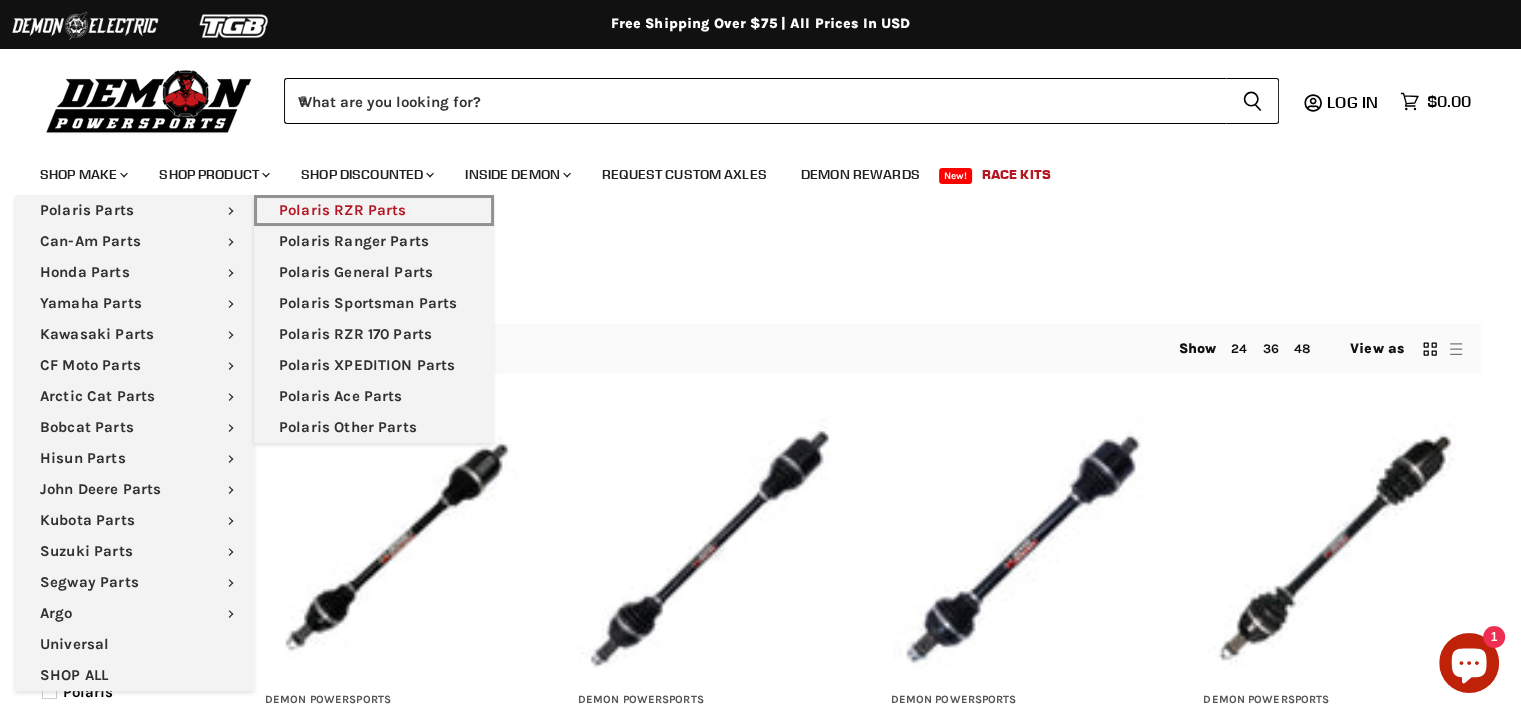 click on "Polaris RZR Parts" at bounding box center [374, 210] 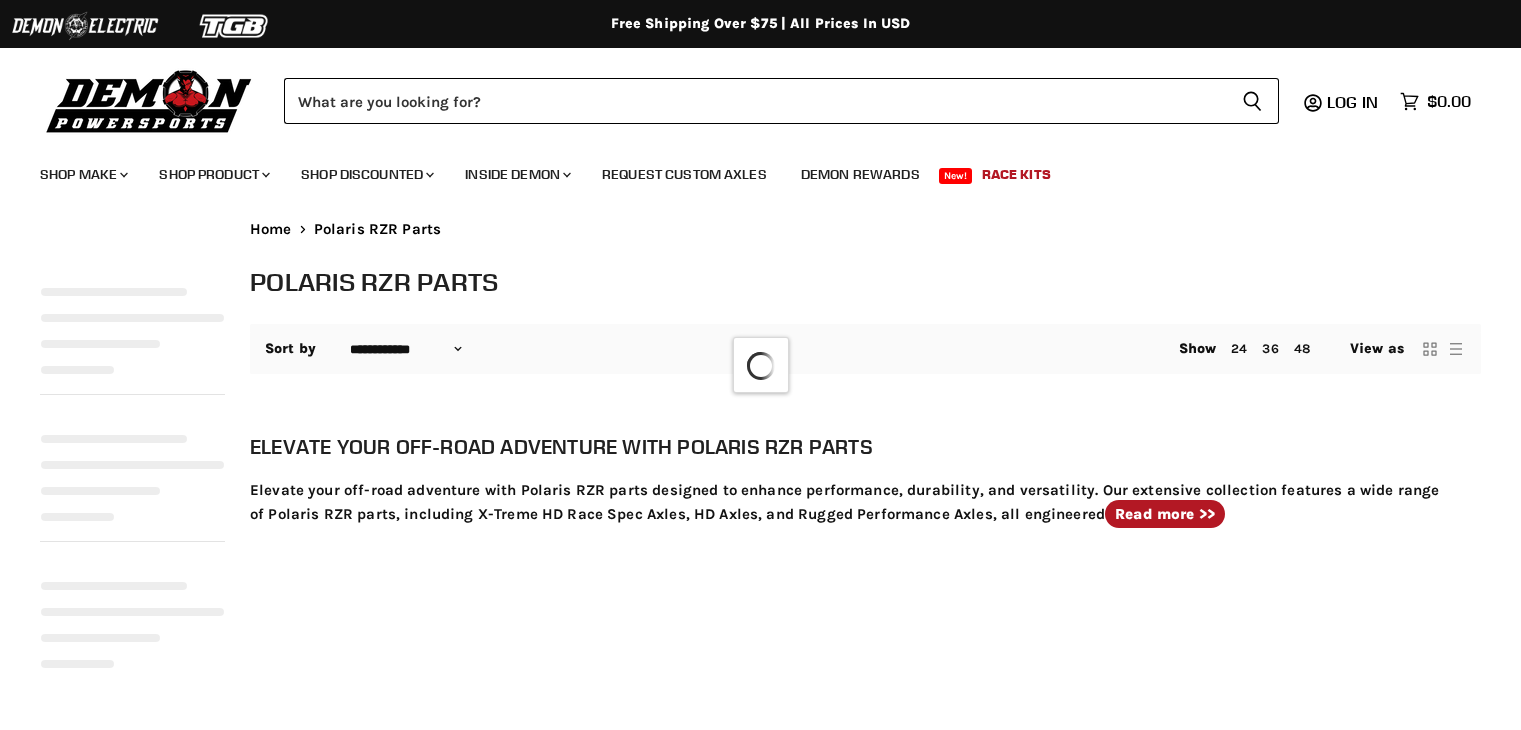 select on "**********" 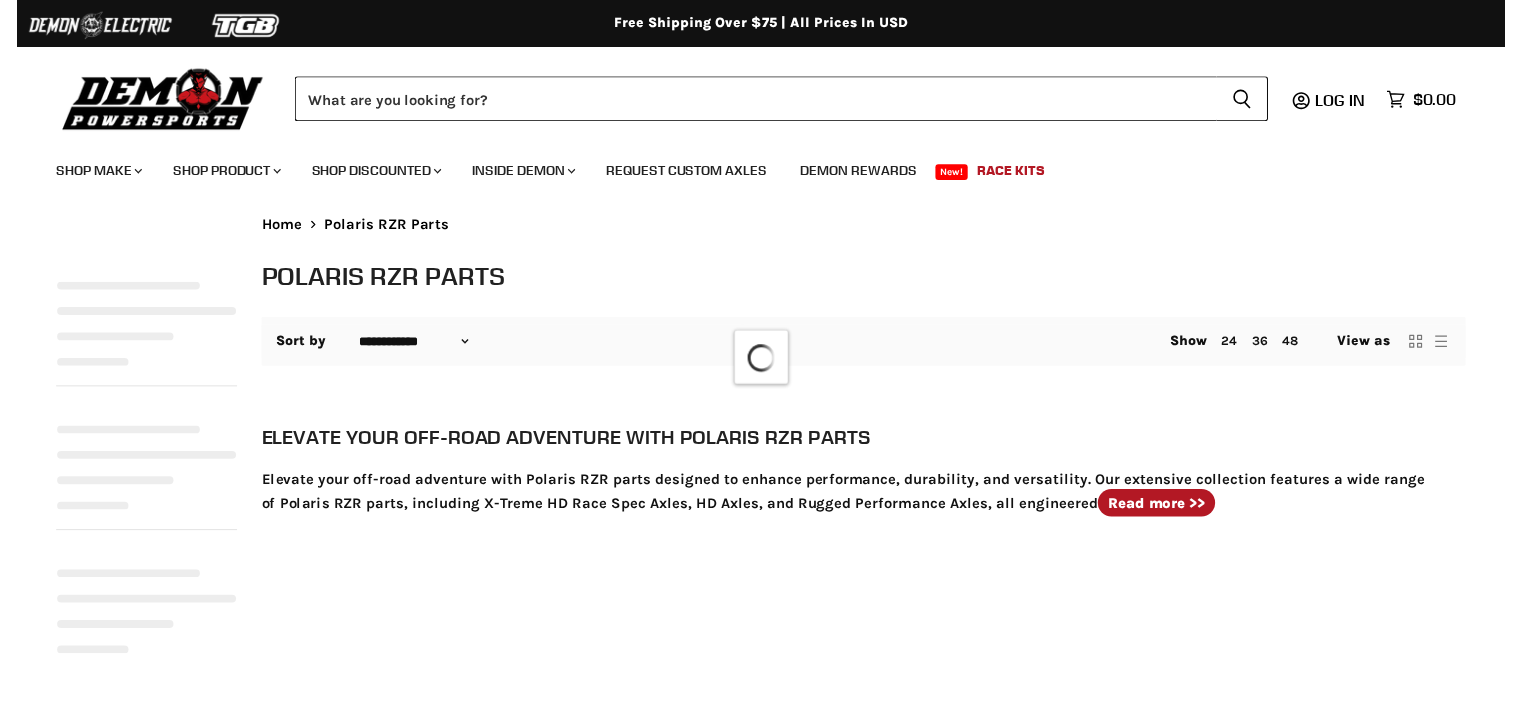 scroll, scrollTop: 0, scrollLeft: 0, axis: both 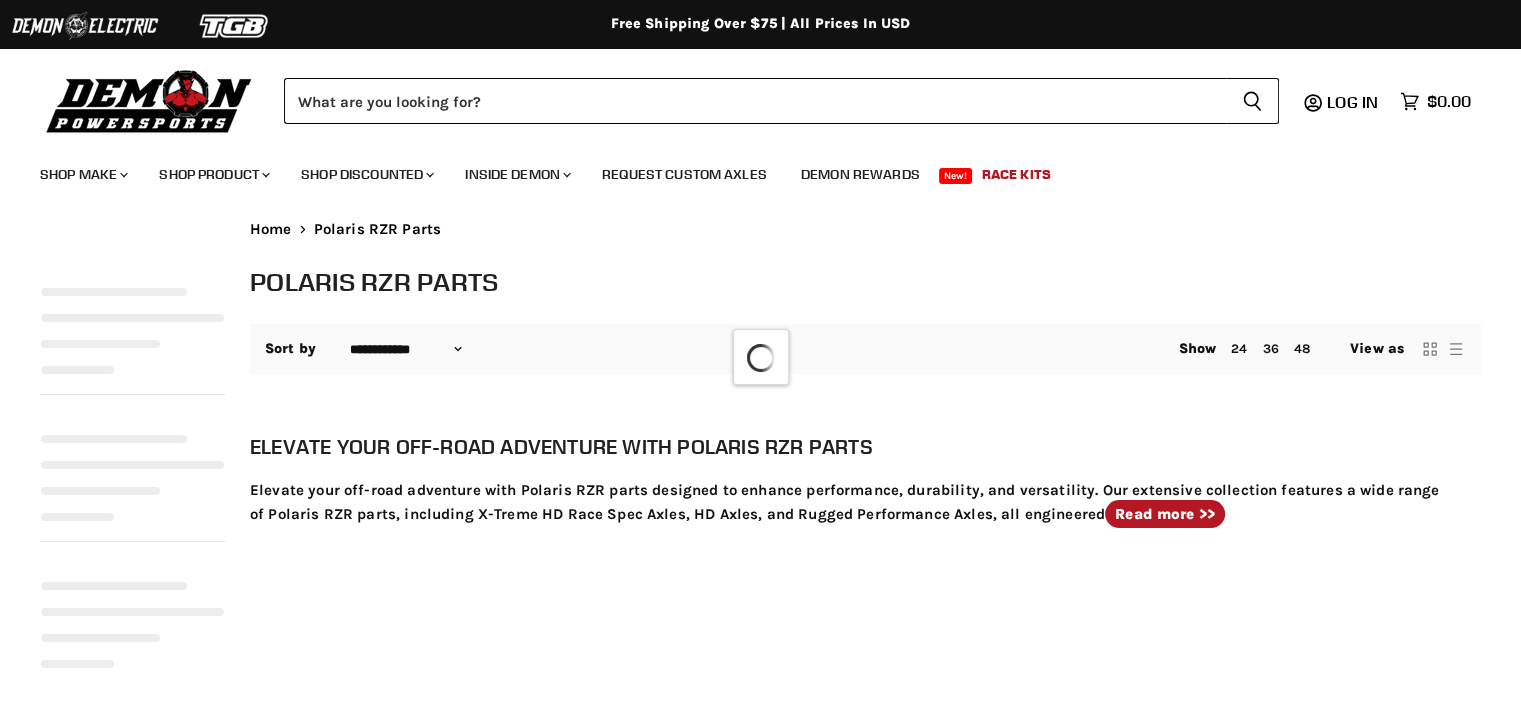 select on "**********" 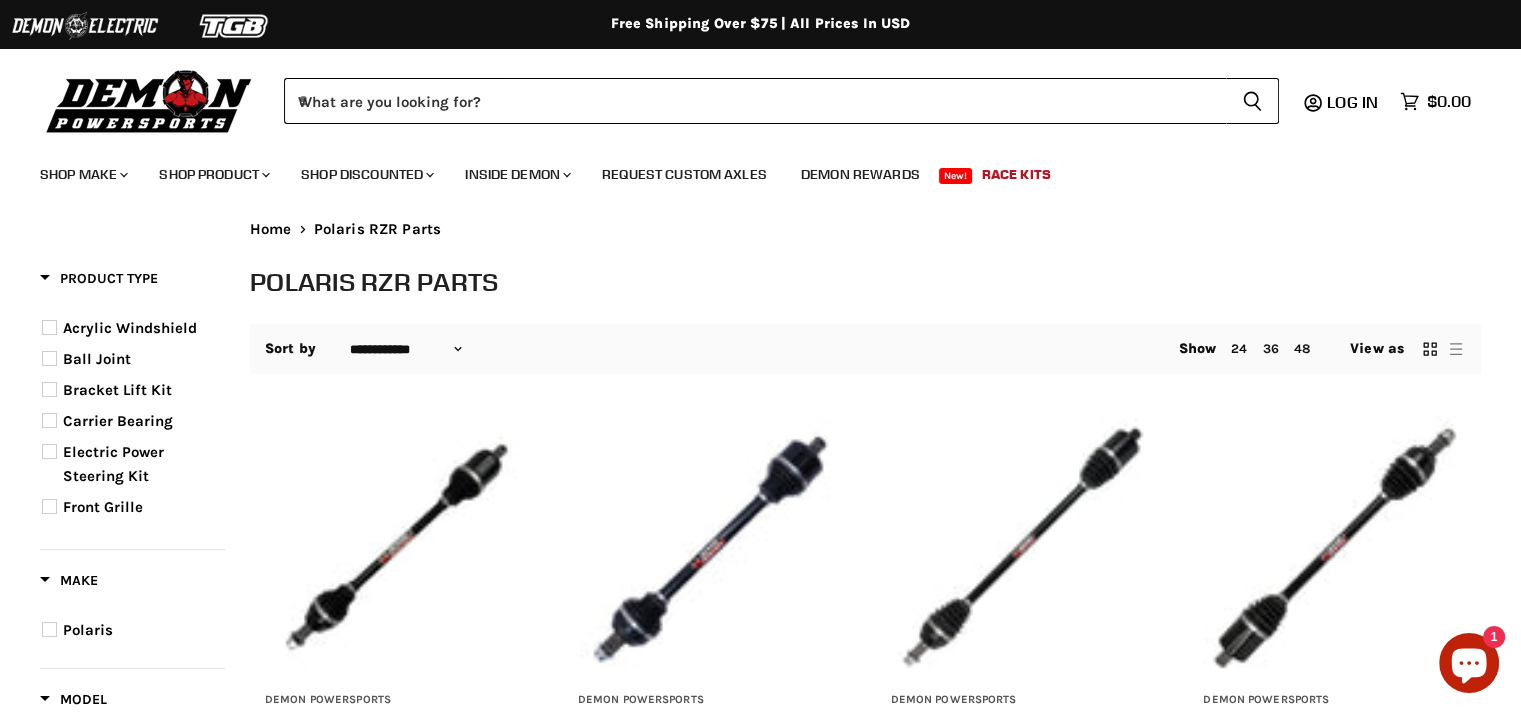 scroll, scrollTop: 0, scrollLeft: 0, axis: both 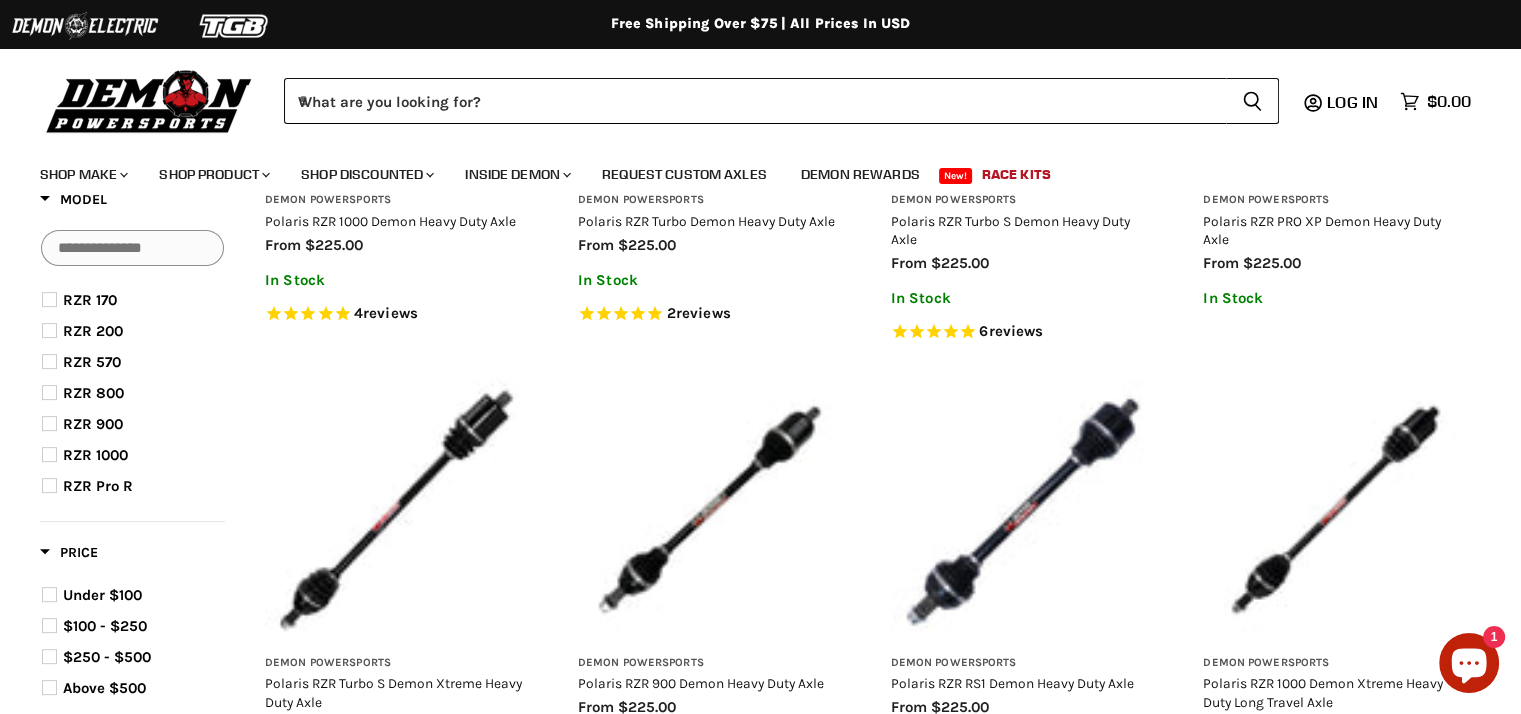 click at bounding box center (49, 361) 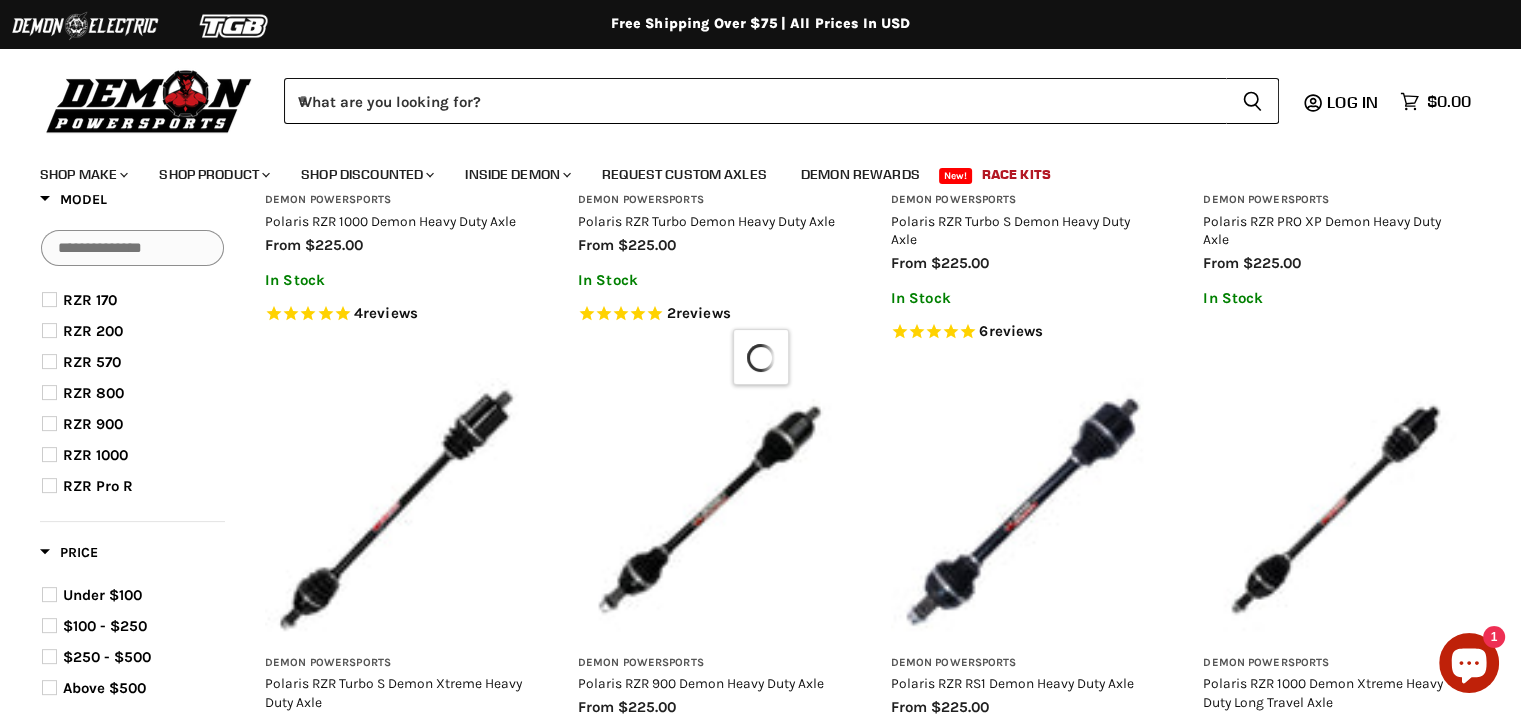 scroll, scrollTop: 615, scrollLeft: 0, axis: vertical 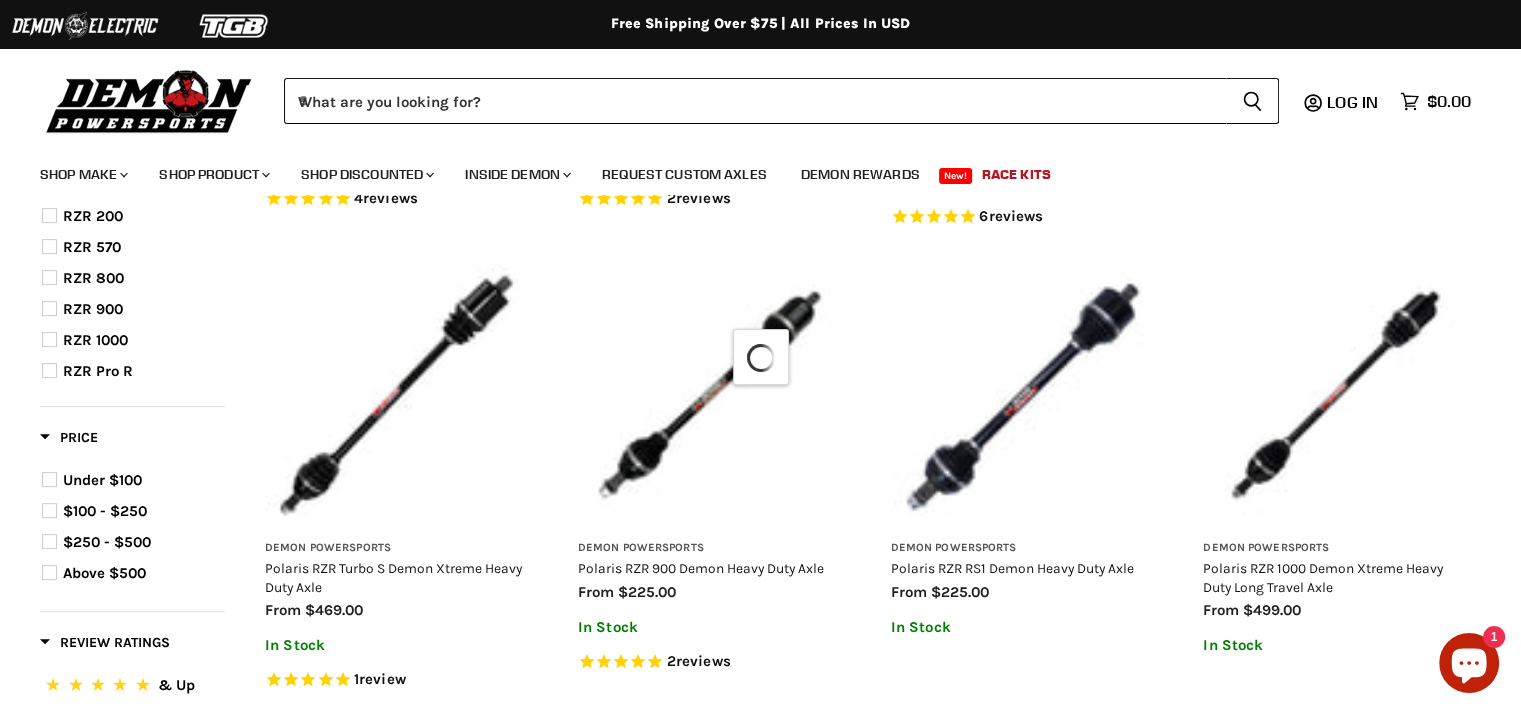 select on "**********" 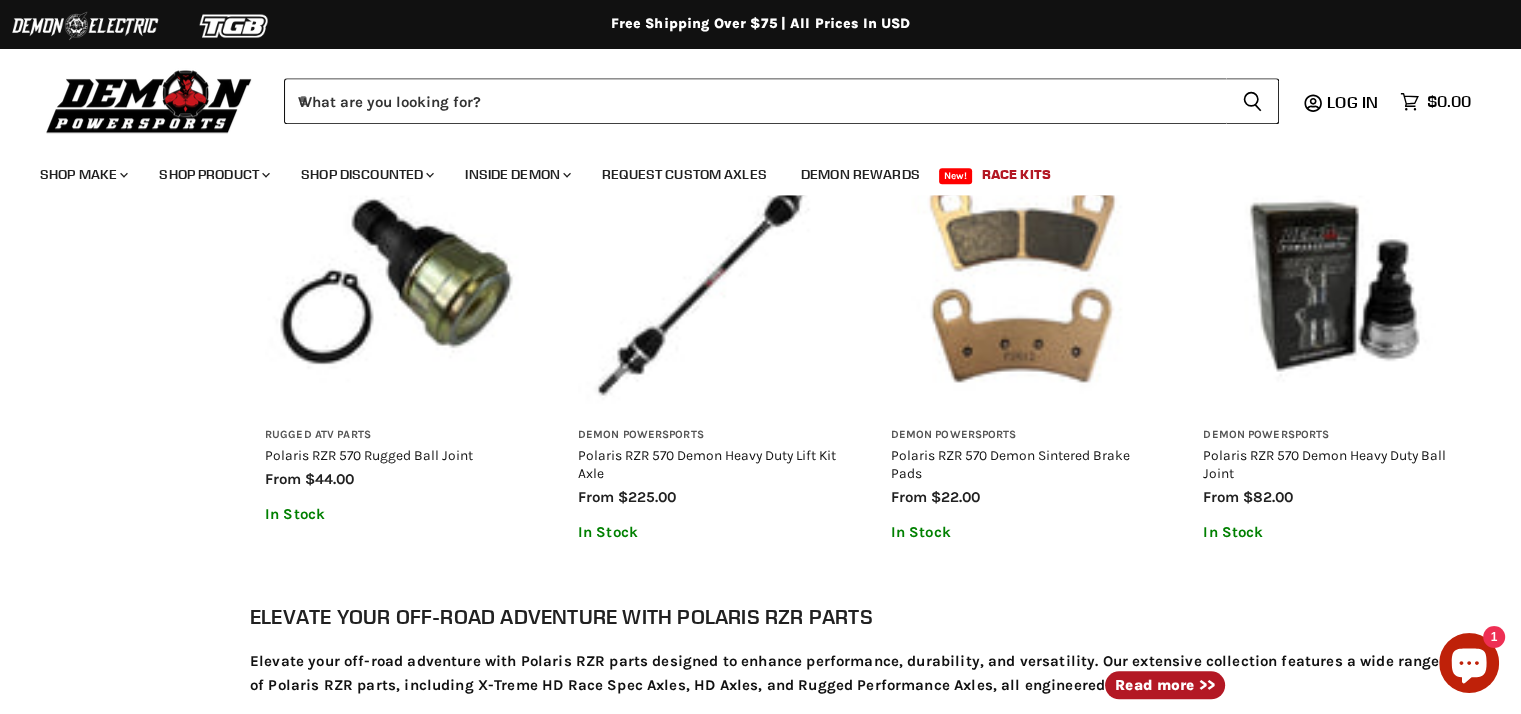 scroll, scrollTop: 1615, scrollLeft: 0, axis: vertical 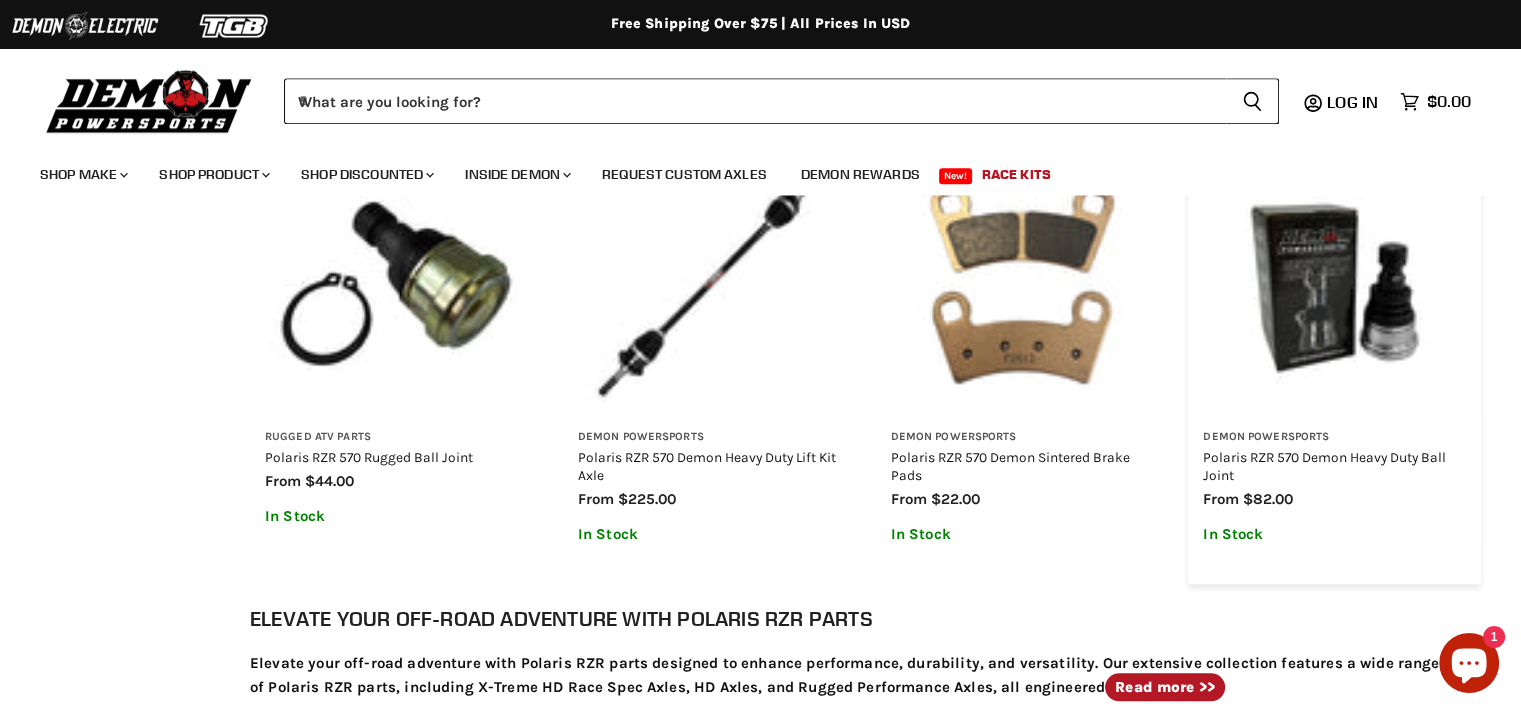 click on "Polaris RZR 570 Demon Heavy Duty Ball Joint" at bounding box center [1334, 466] 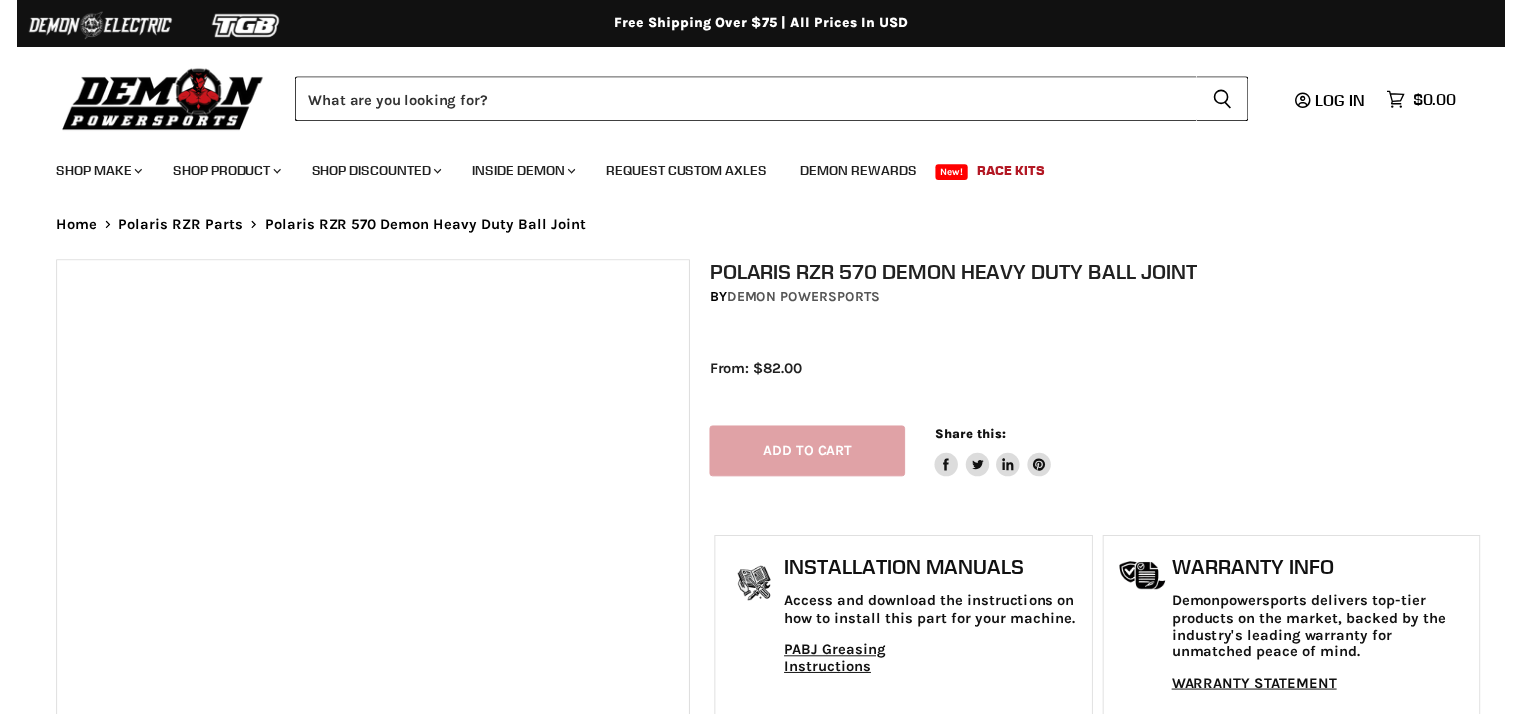 scroll, scrollTop: 0, scrollLeft: 0, axis: both 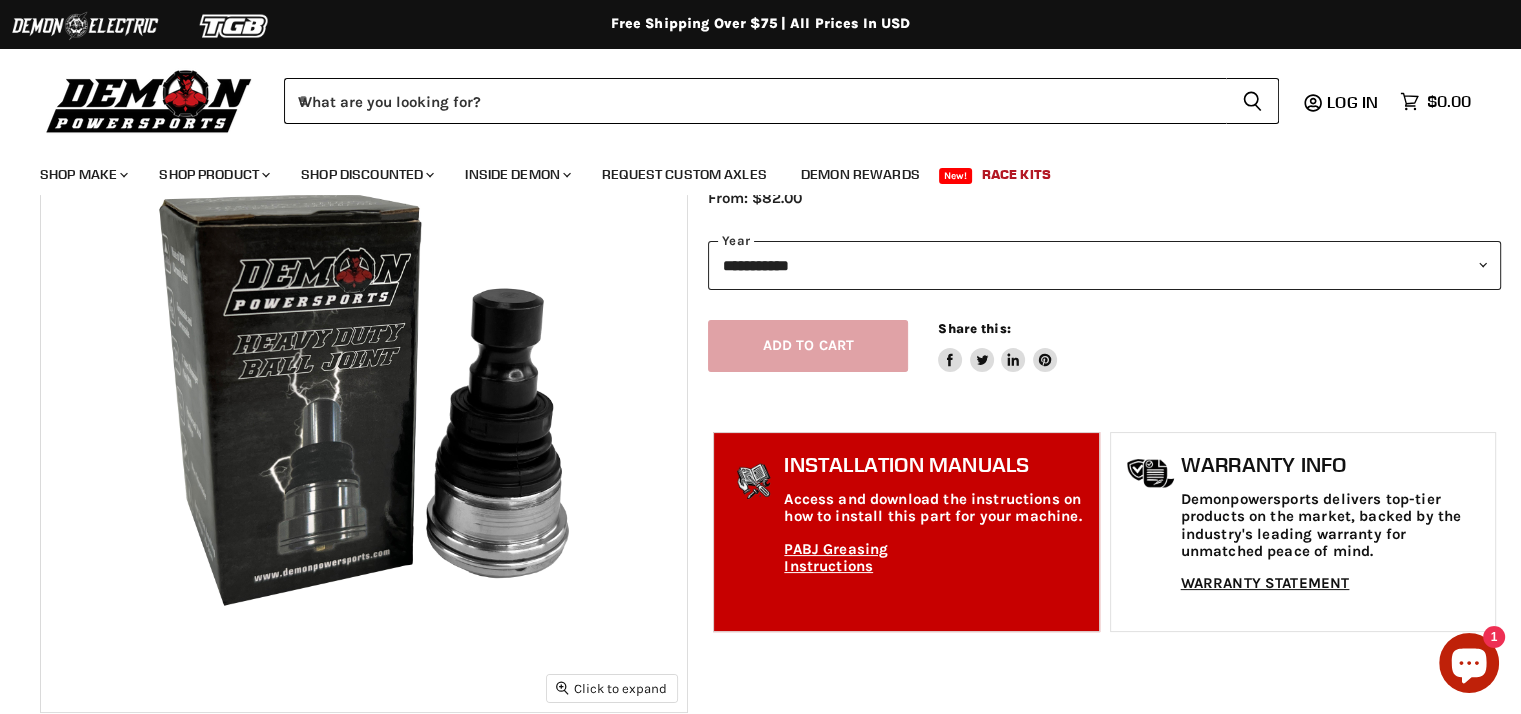 click on "PABJ Greasing Instructions" at bounding box center (860, 558) 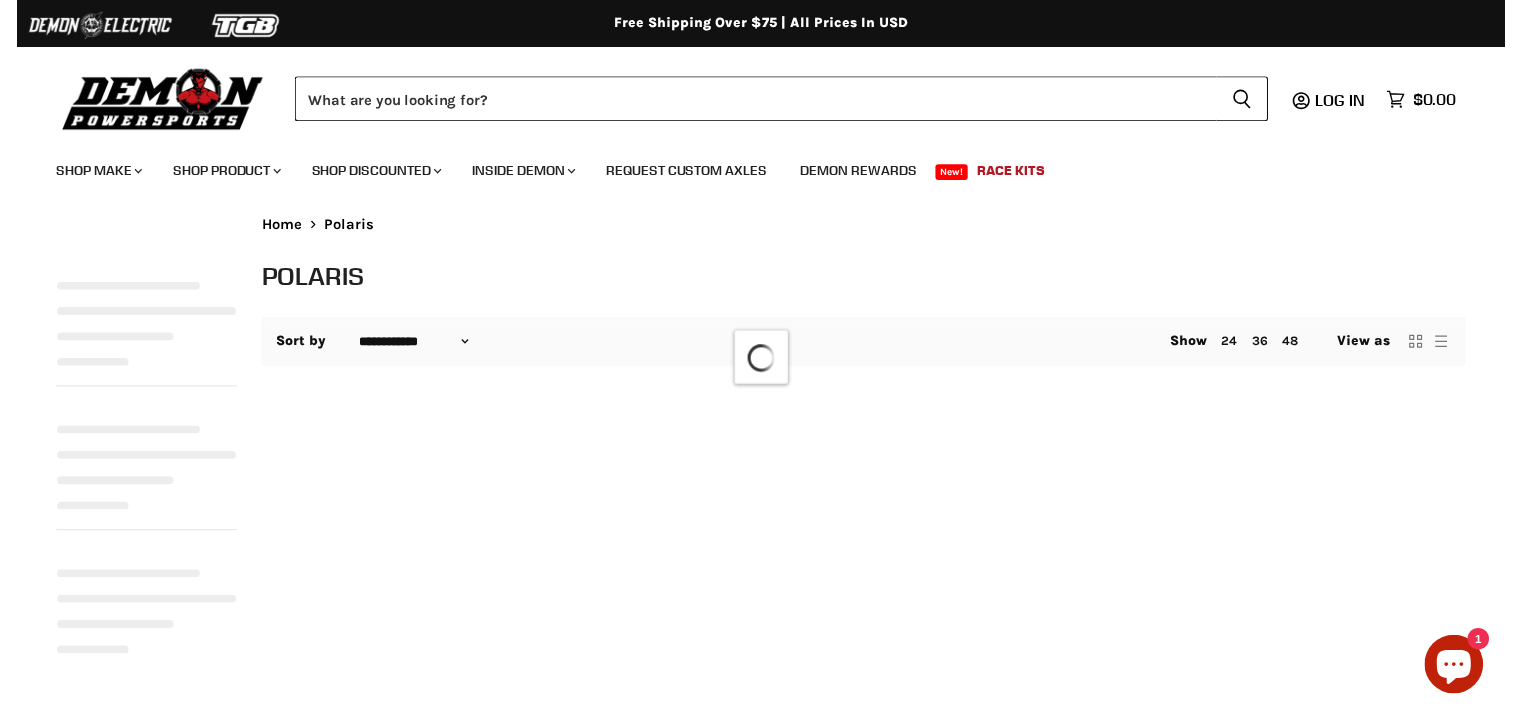 scroll, scrollTop: 0, scrollLeft: 0, axis: both 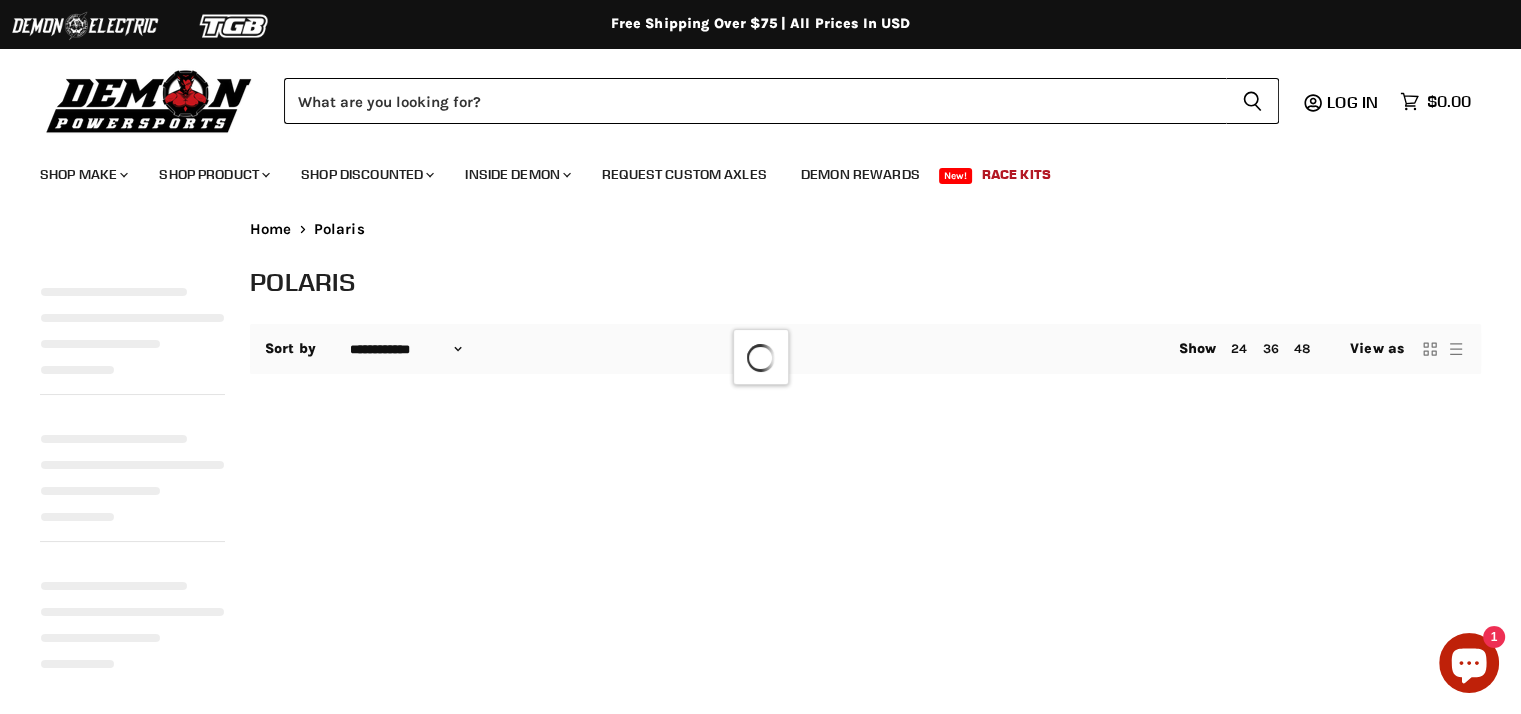 select on "**********" 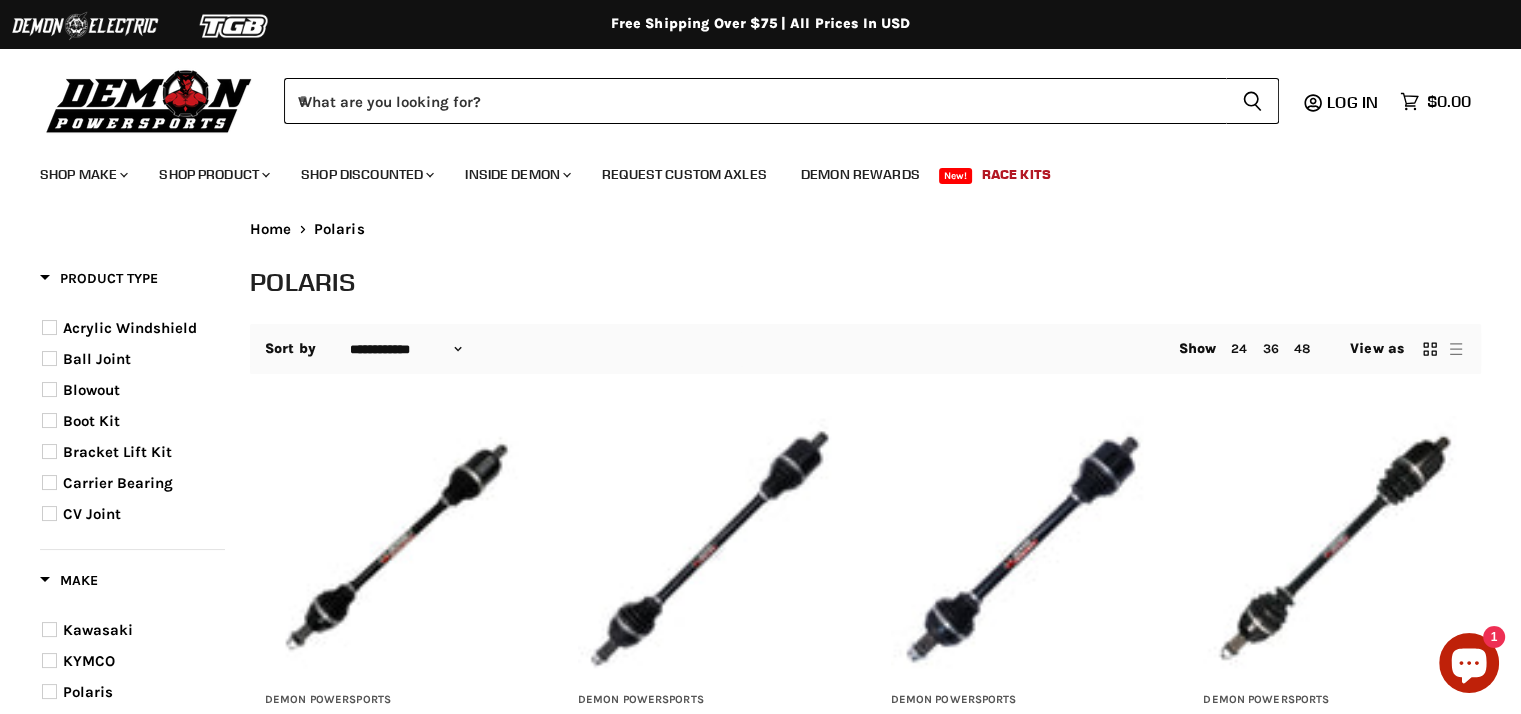 scroll, scrollTop: 0, scrollLeft: 0, axis: both 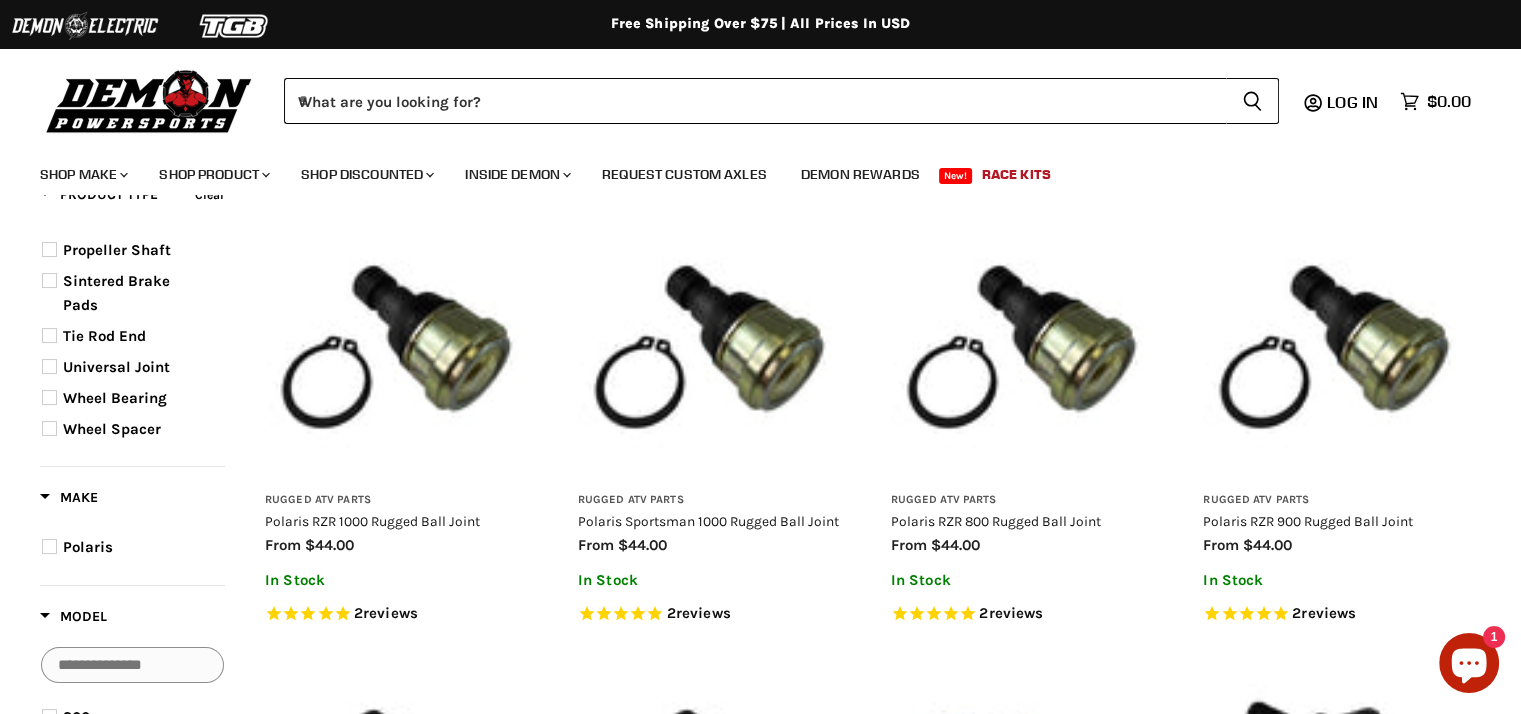 click at bounding box center (49, 546) 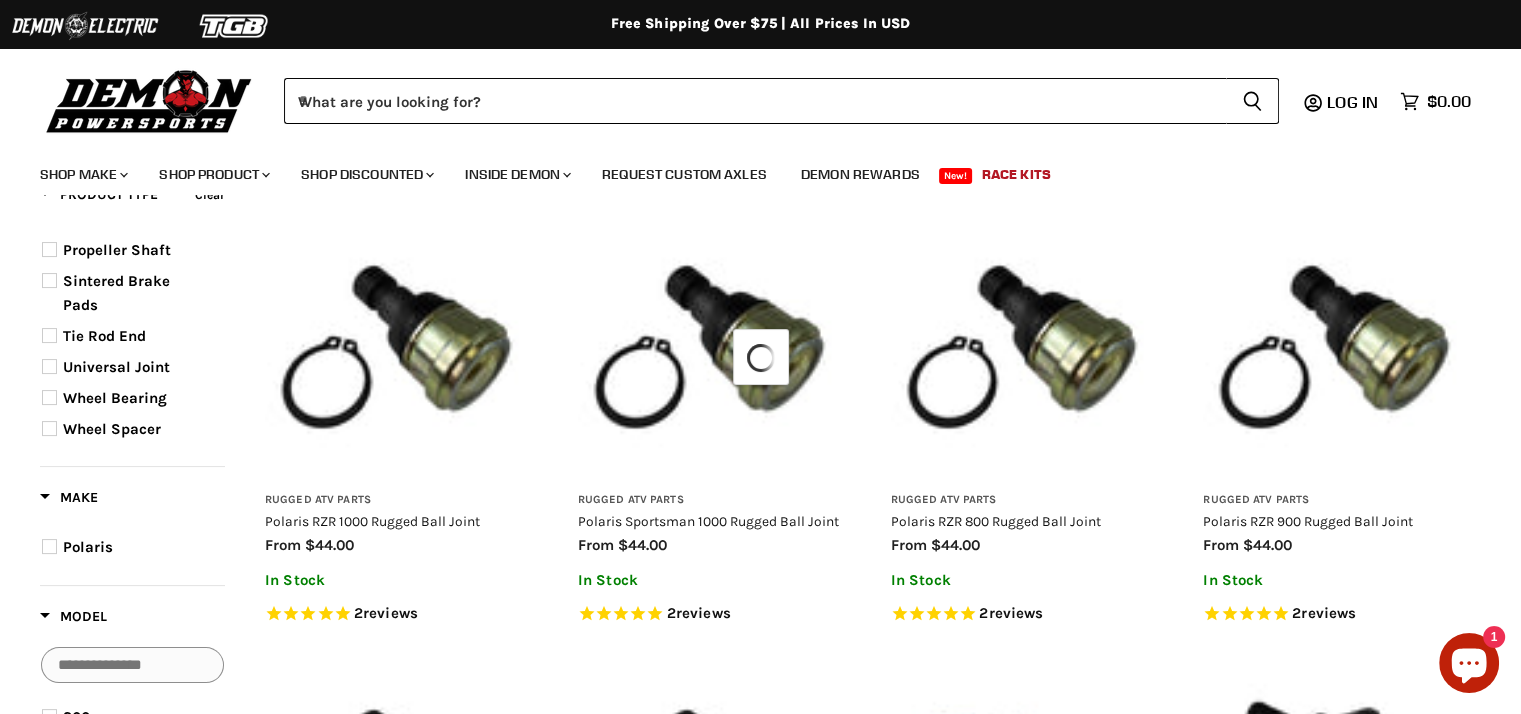 select on "**********" 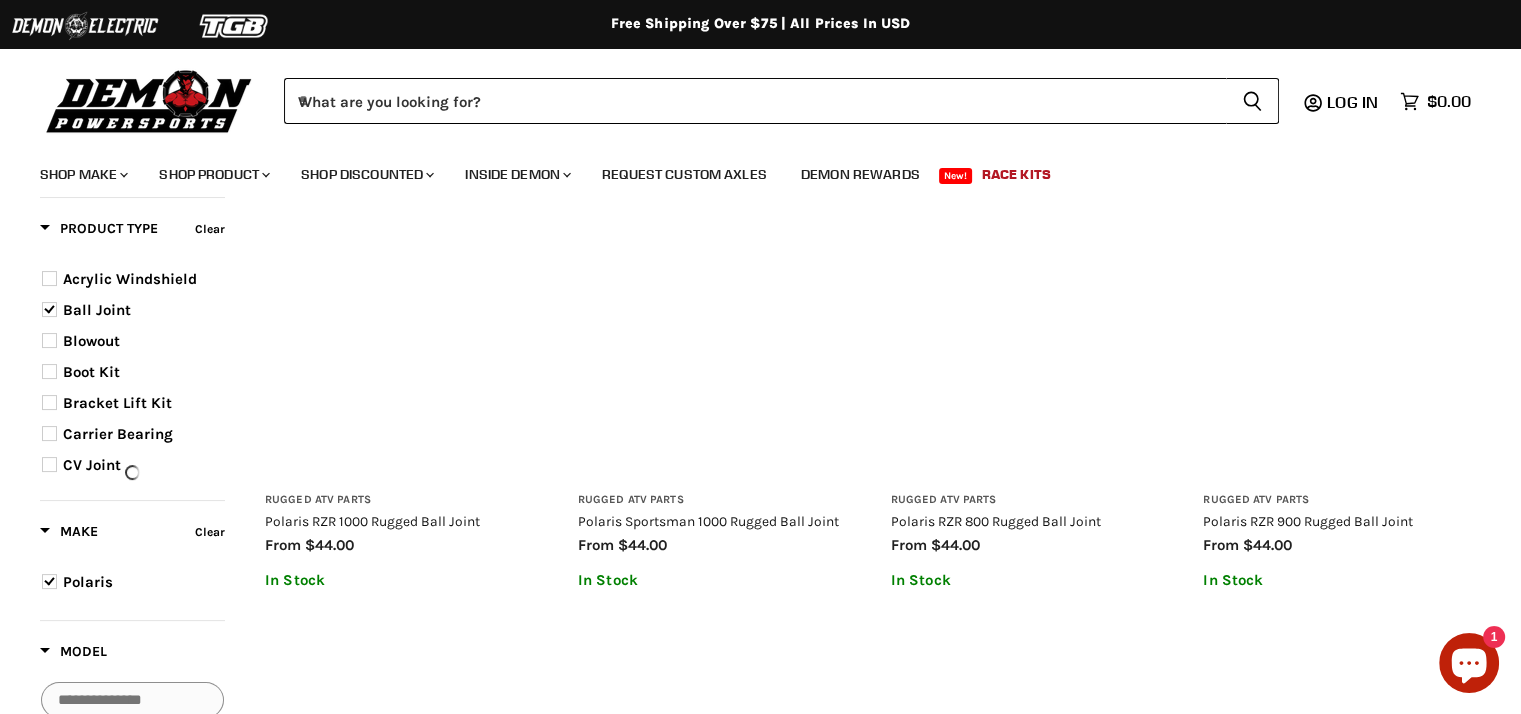 scroll, scrollTop: 721, scrollLeft: 0, axis: vertical 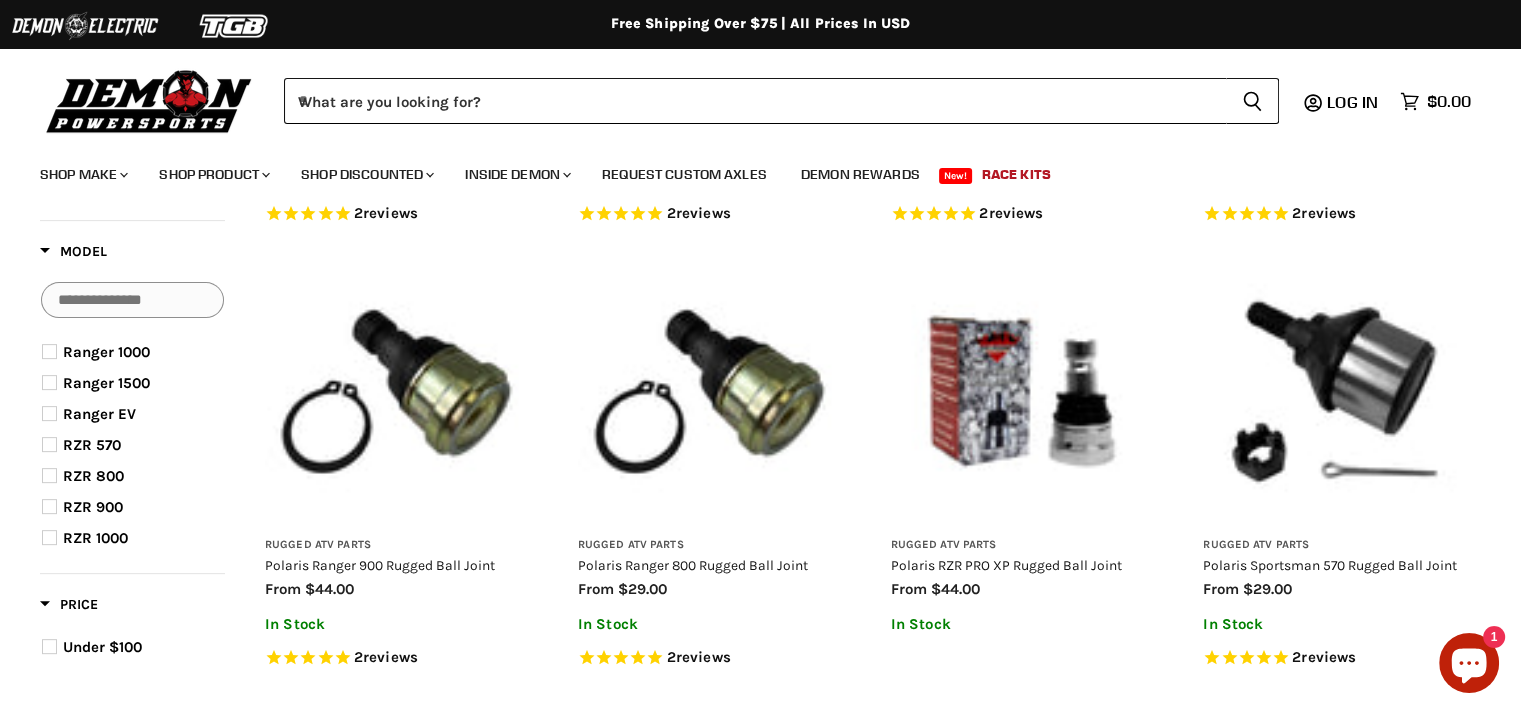 click at bounding box center (49, 444) 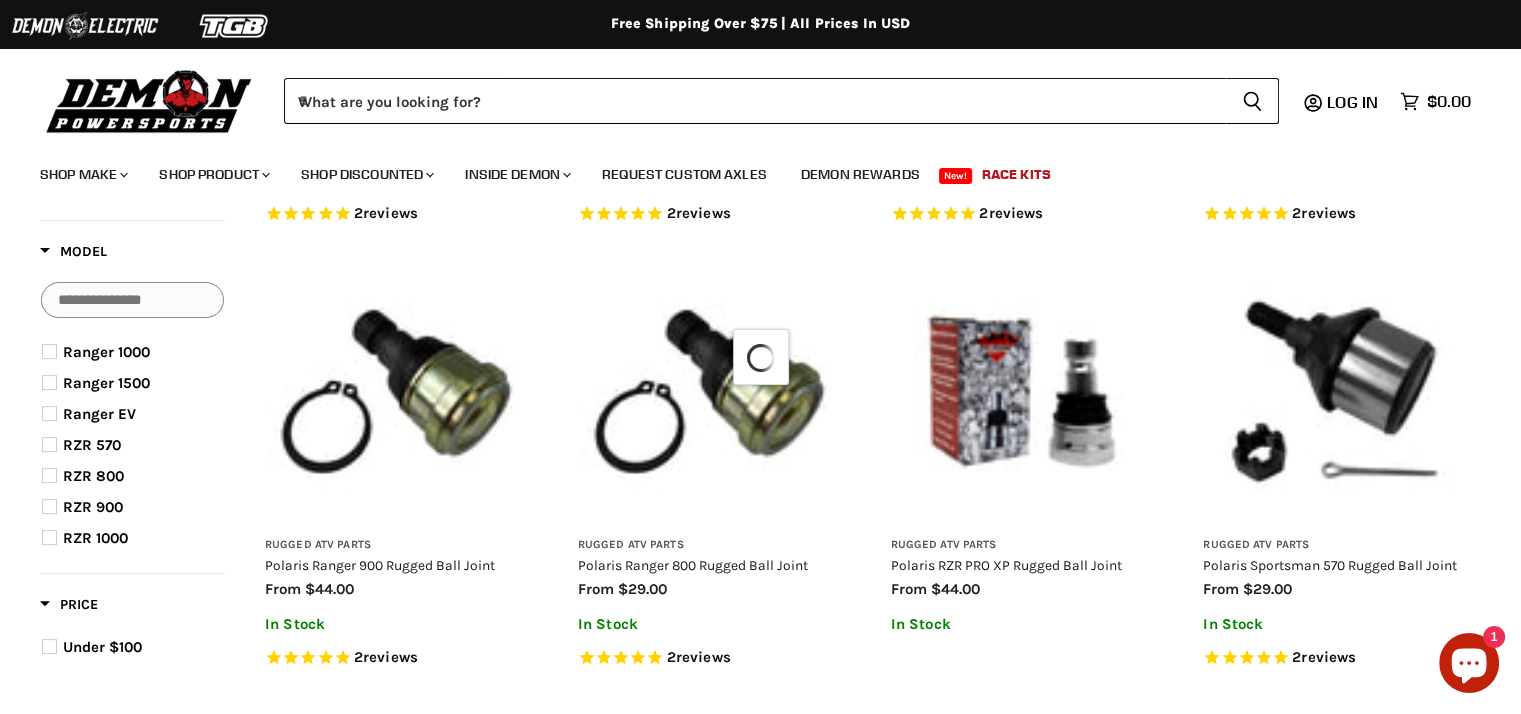 scroll, scrollTop: 634, scrollLeft: 0, axis: vertical 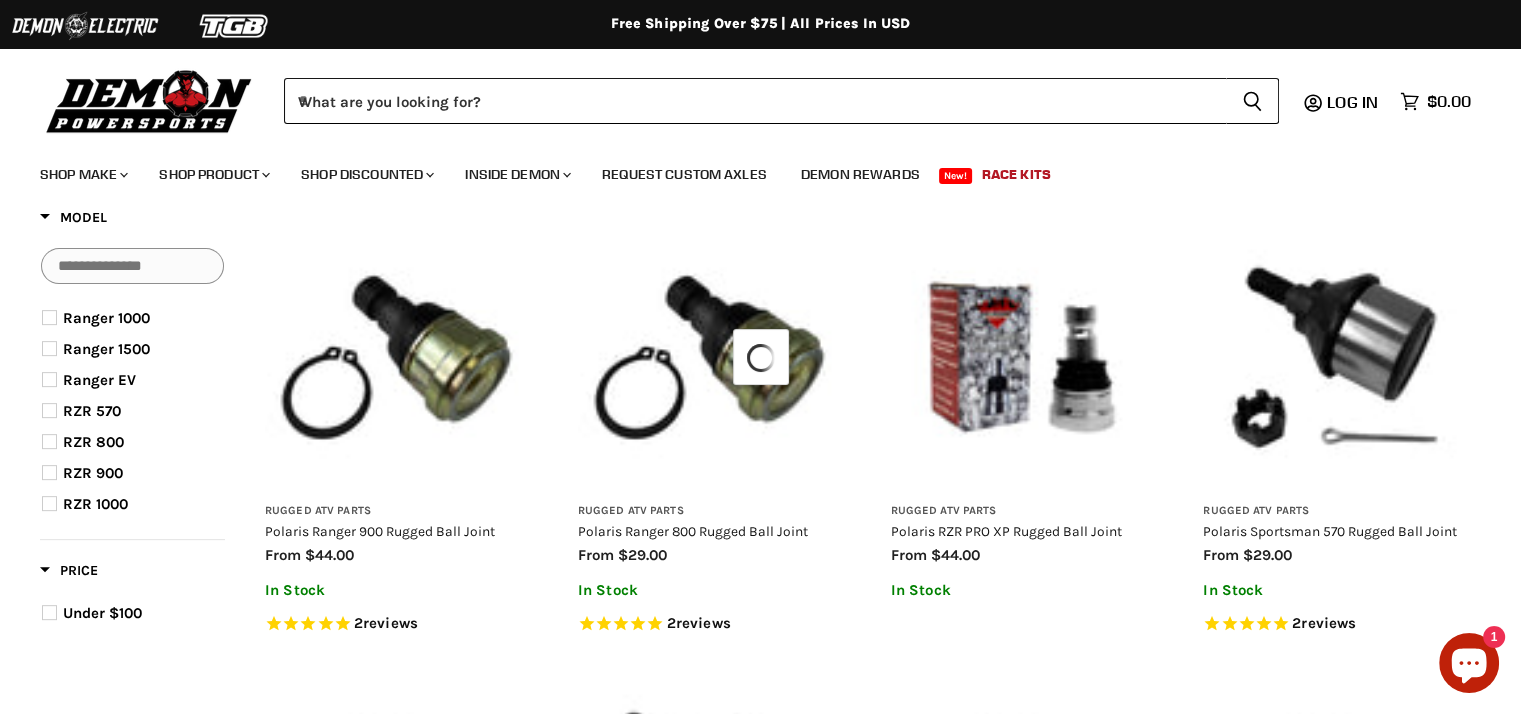select on "**********" 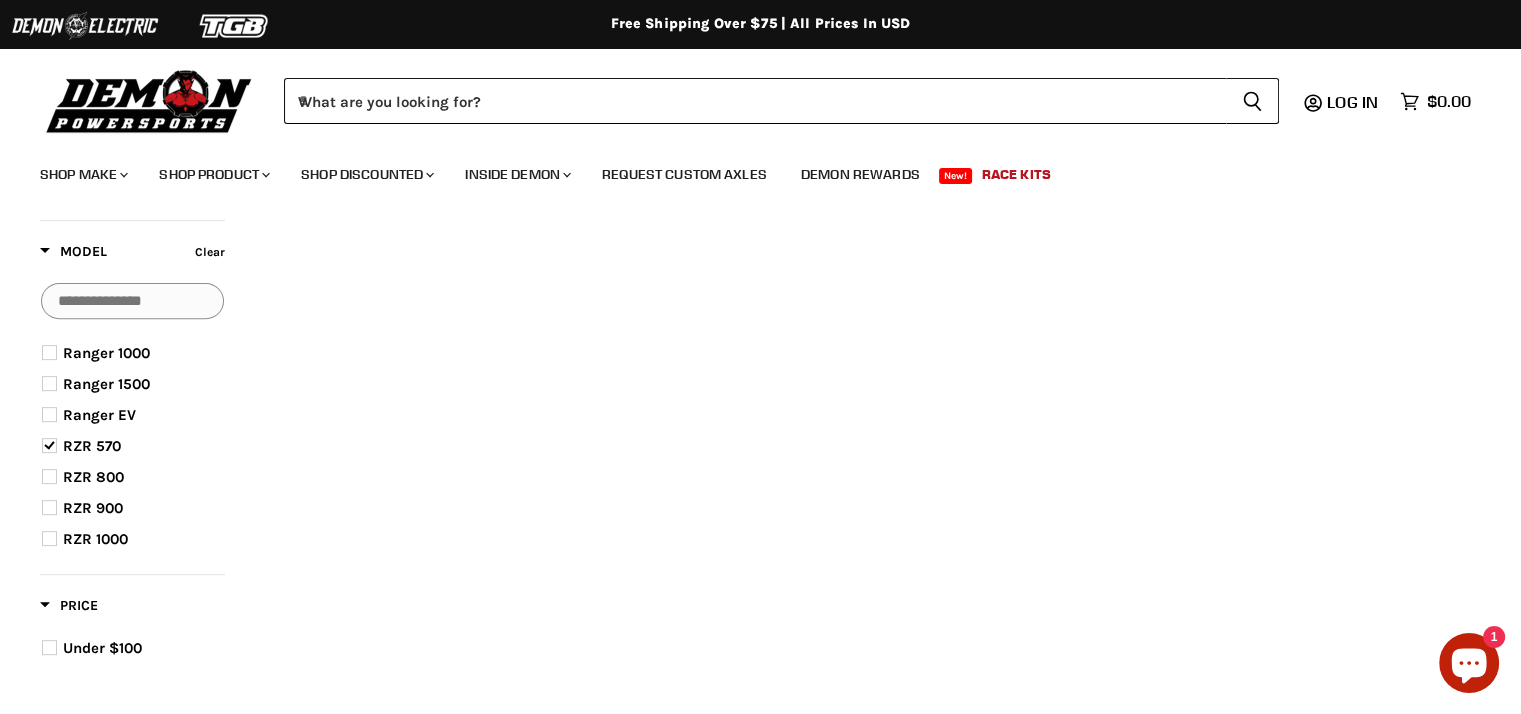 scroll, scrollTop: 480, scrollLeft: 0, axis: vertical 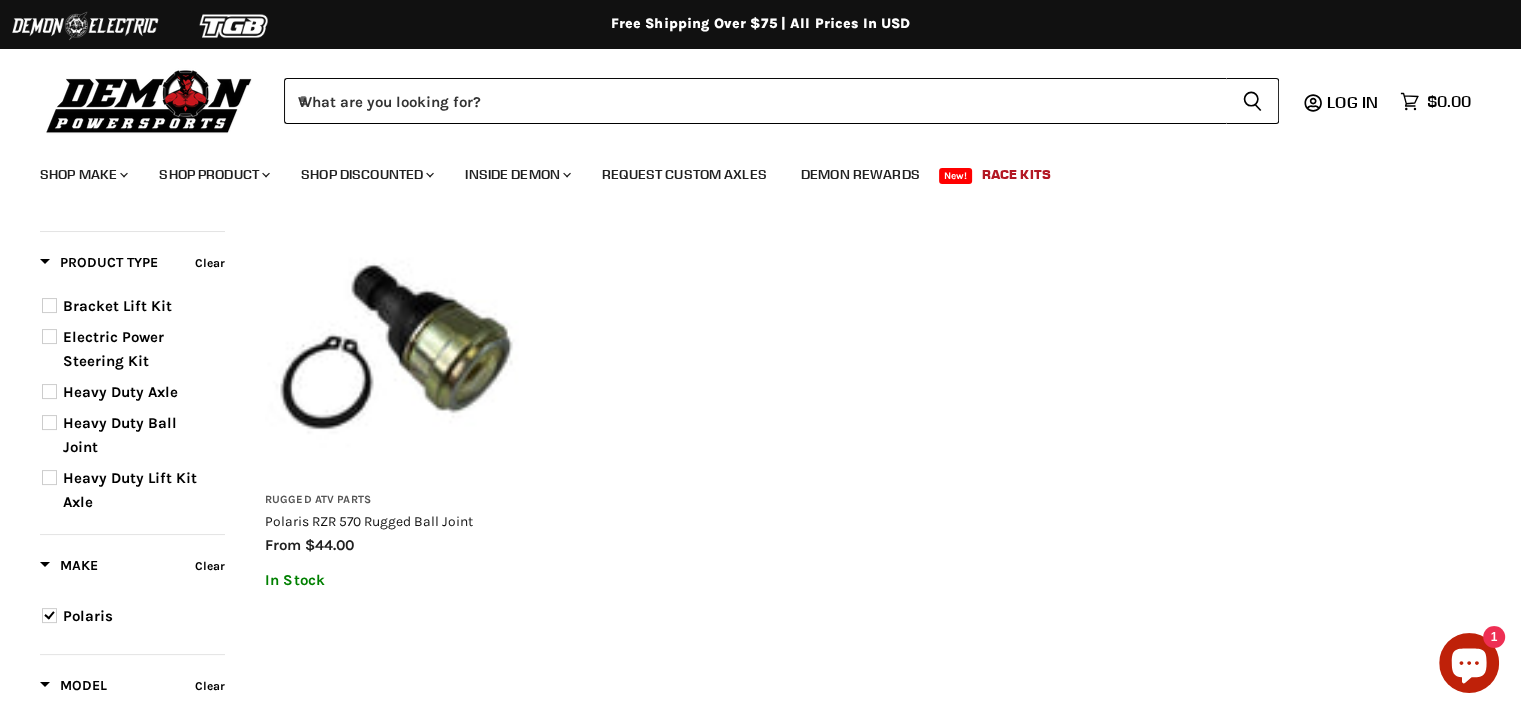 click at bounding box center [49, 422] 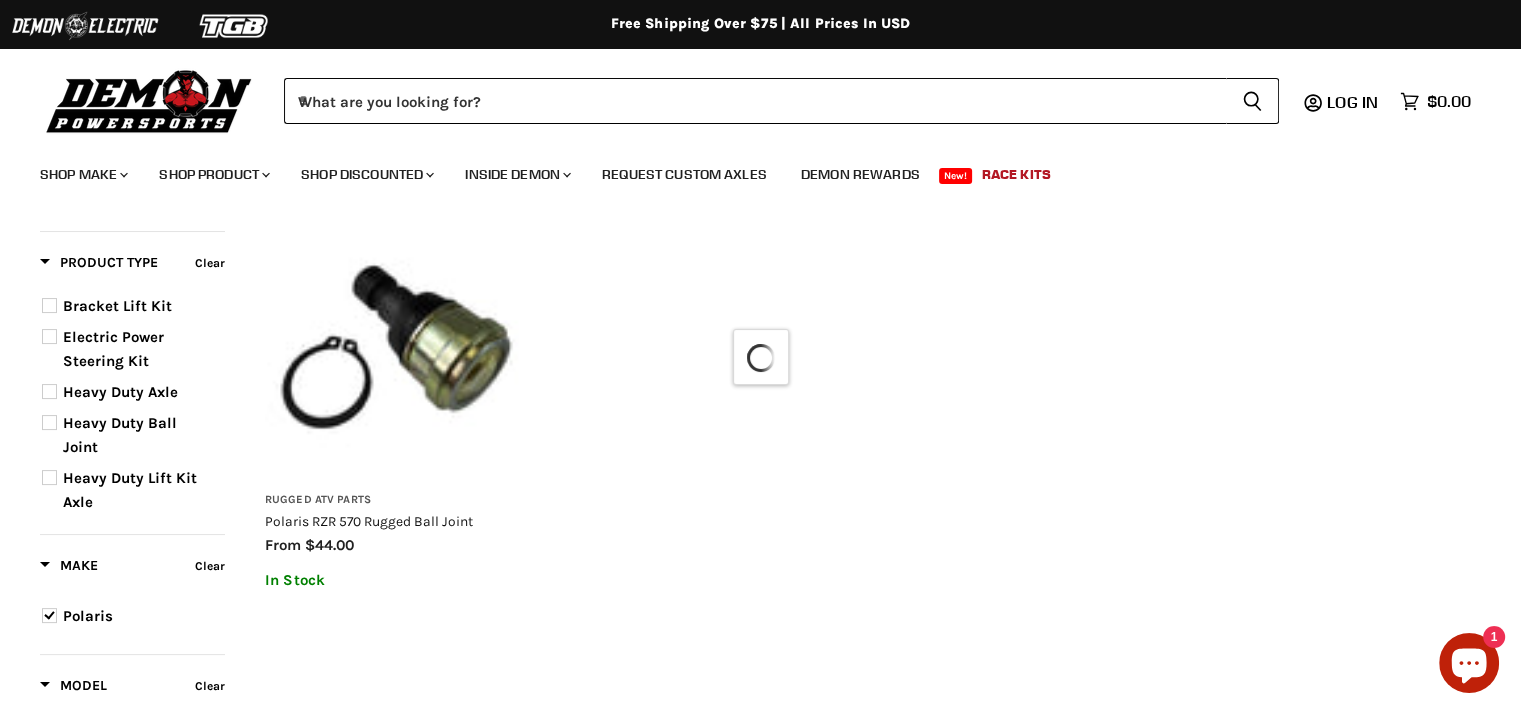 select on "**********" 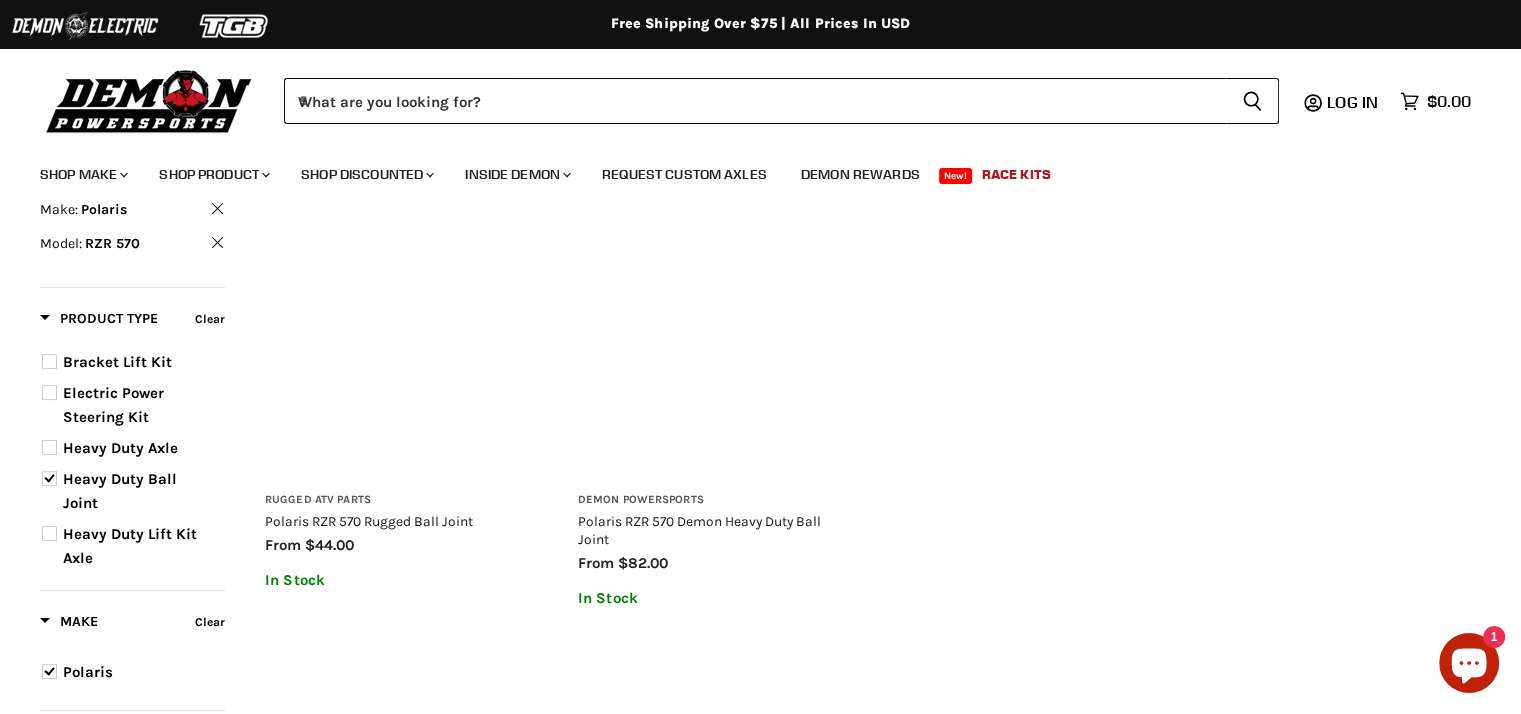 scroll, scrollTop: 530, scrollLeft: 0, axis: vertical 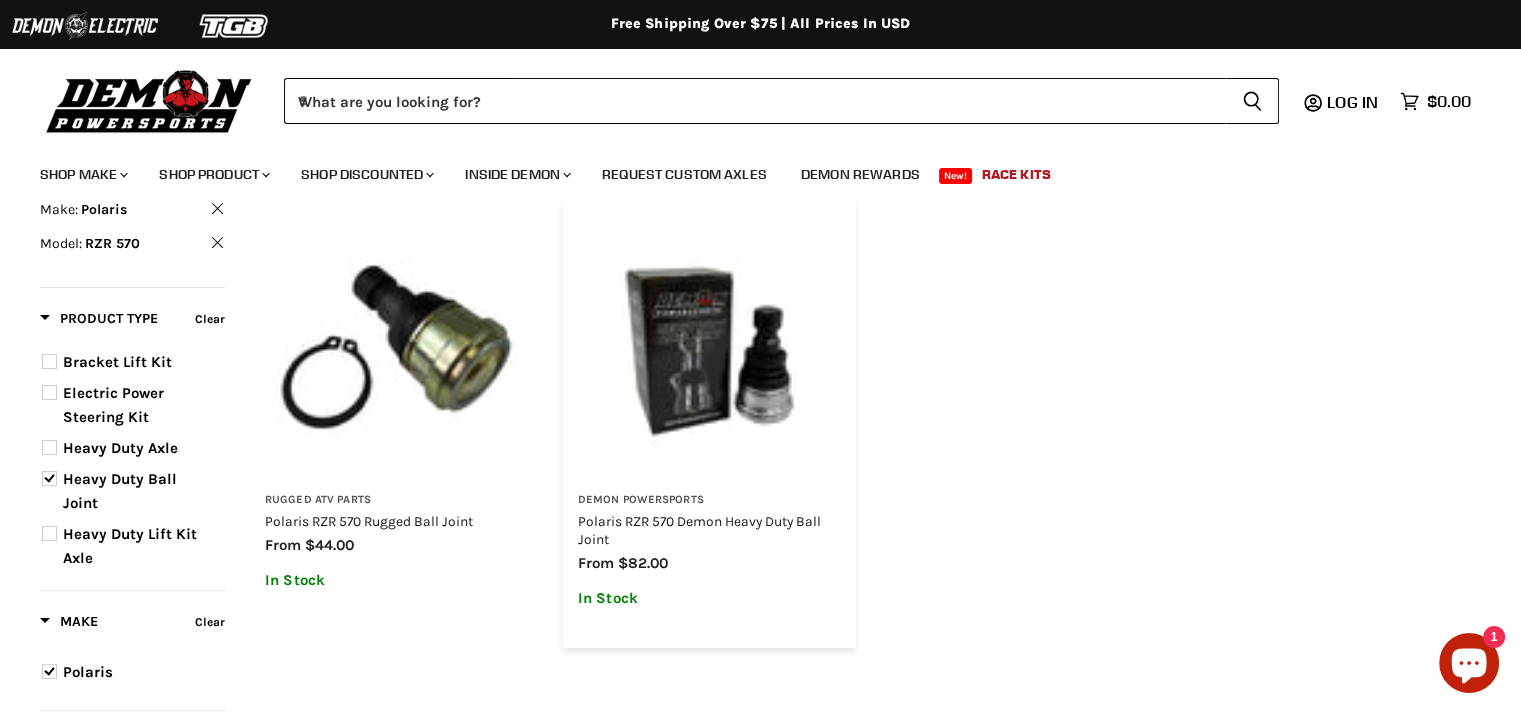 click at bounding box center [709, 347] 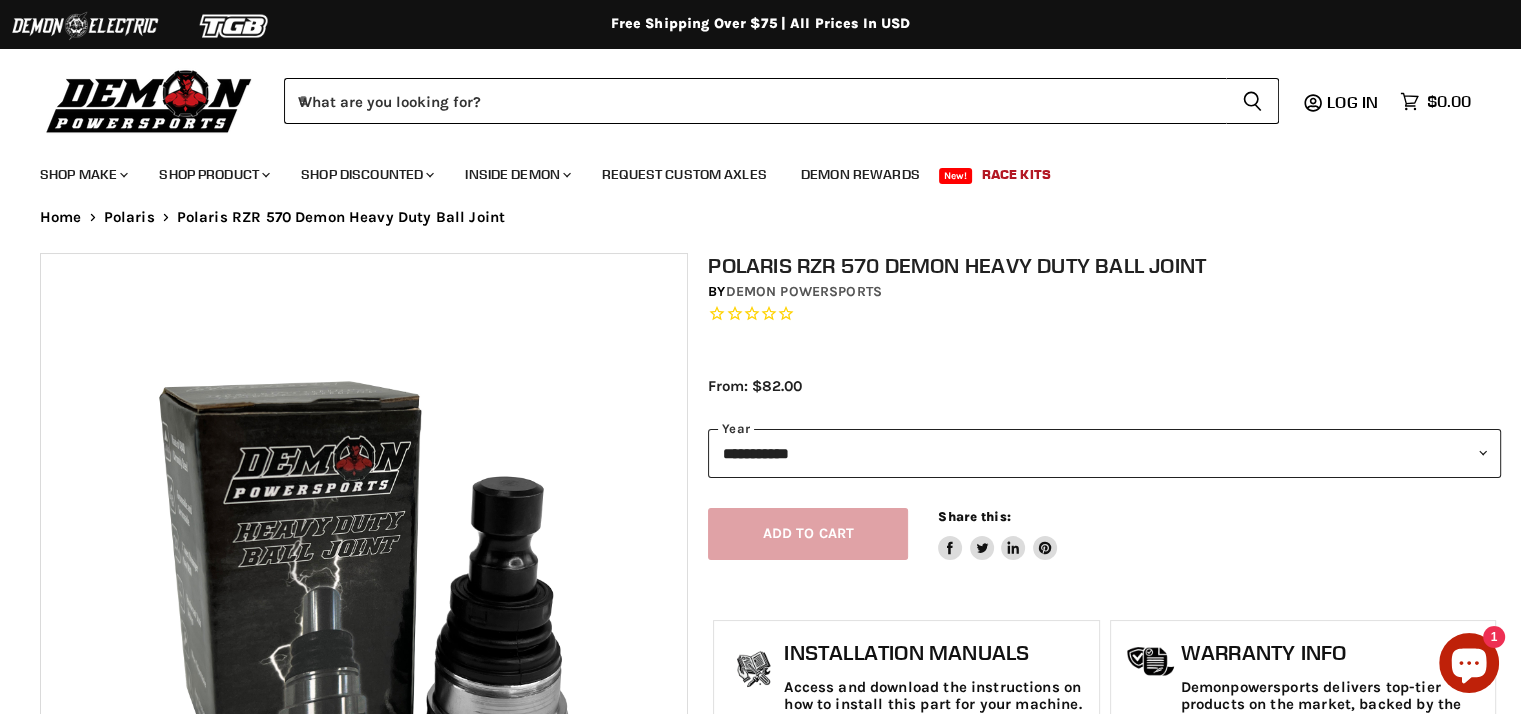 scroll, scrollTop: 176, scrollLeft: 0, axis: vertical 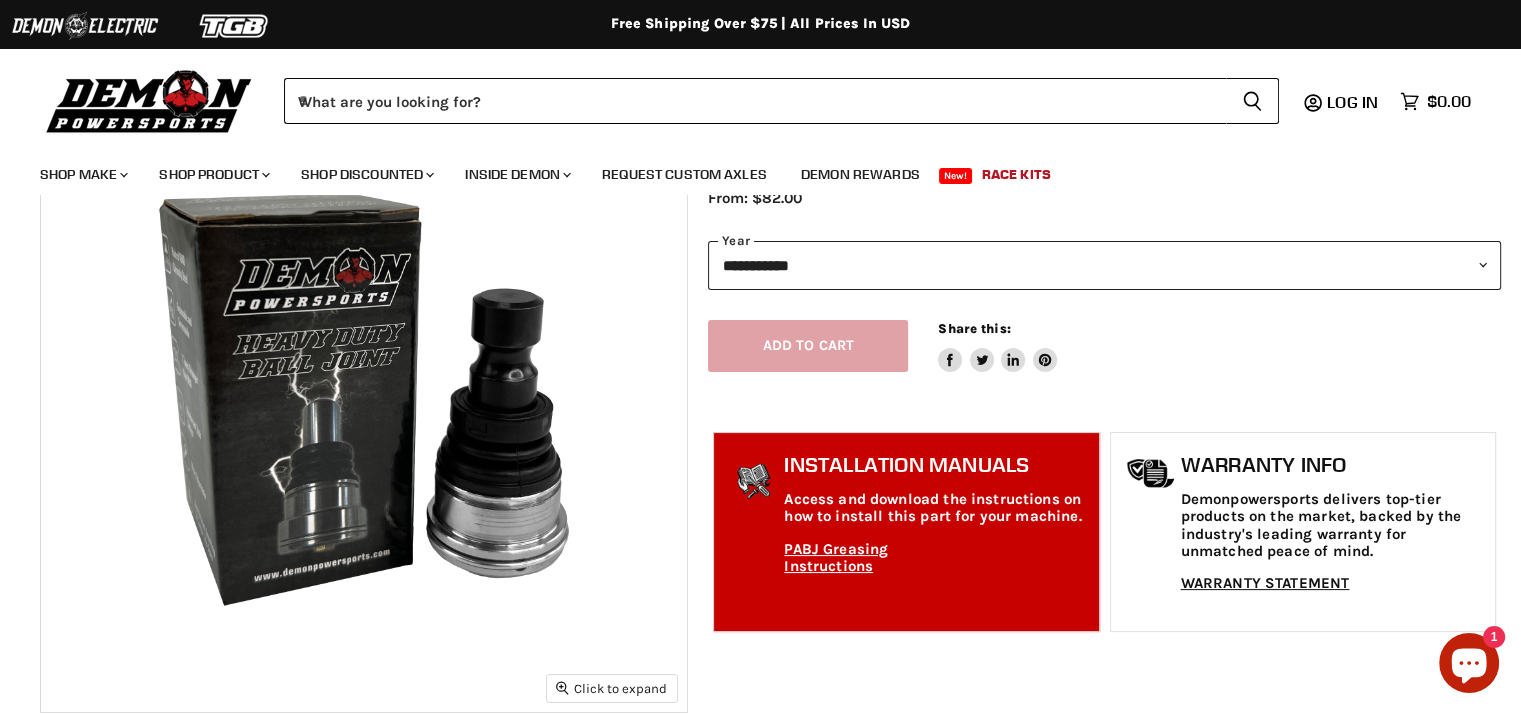 click on "Access and download the instructions on how to install this part for your machine." at bounding box center (936, 508) 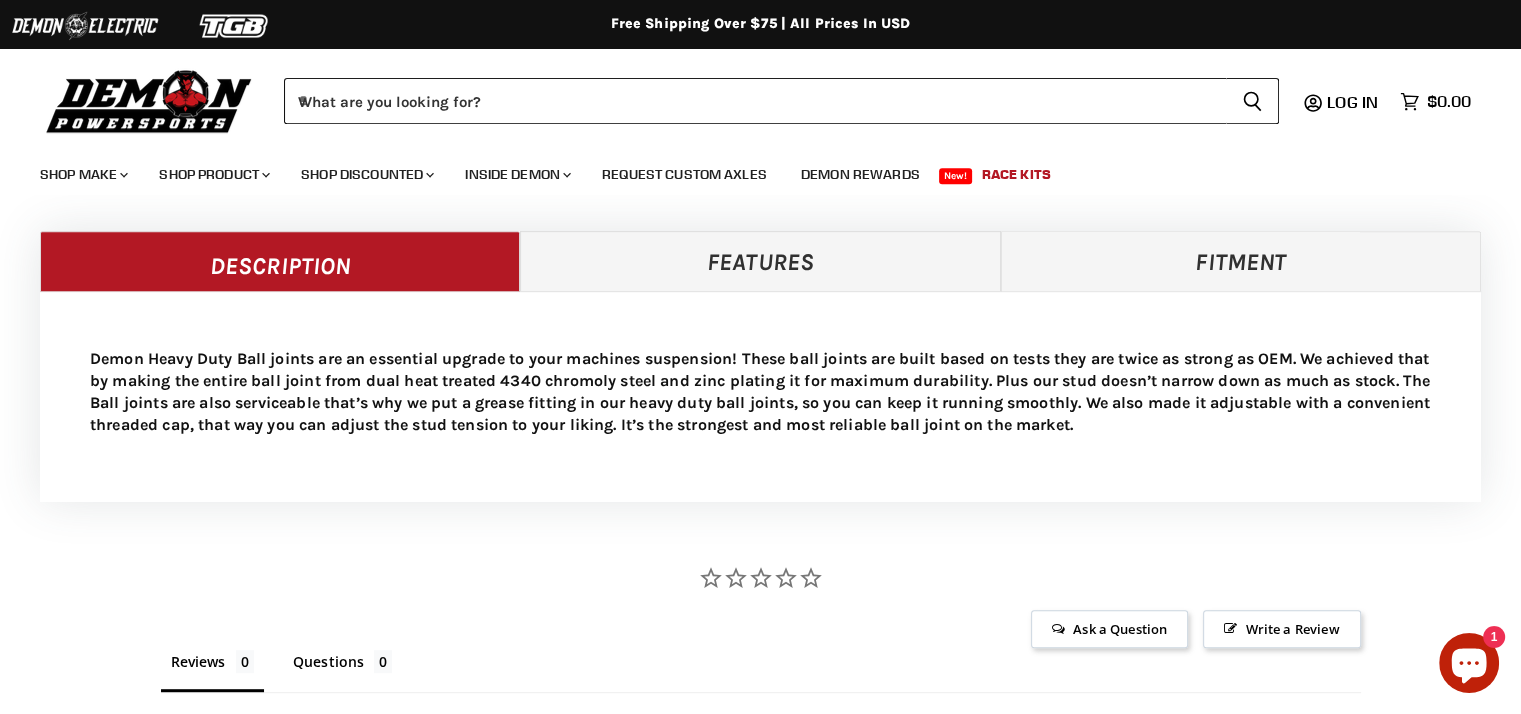 scroll, scrollTop: 800, scrollLeft: 0, axis: vertical 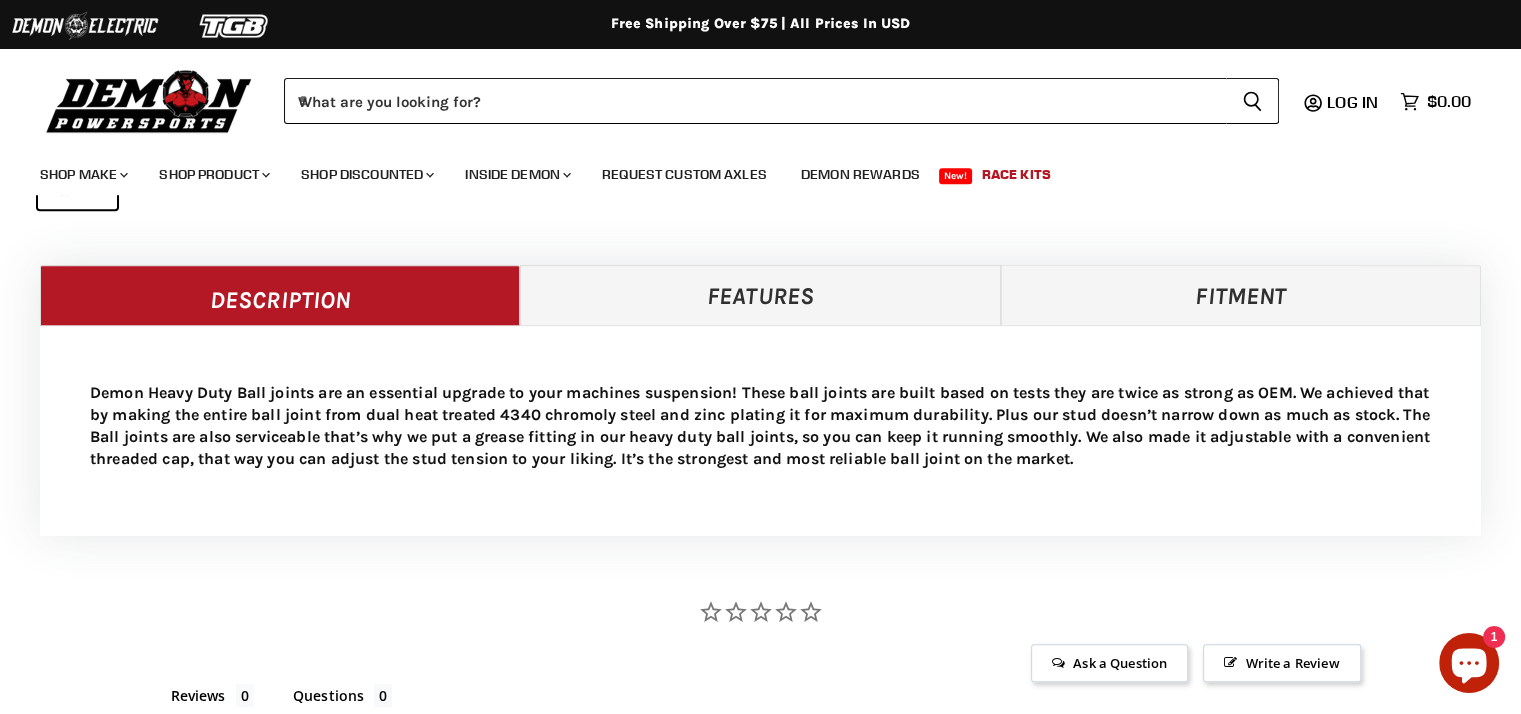 click on "Features" at bounding box center [760, 295] 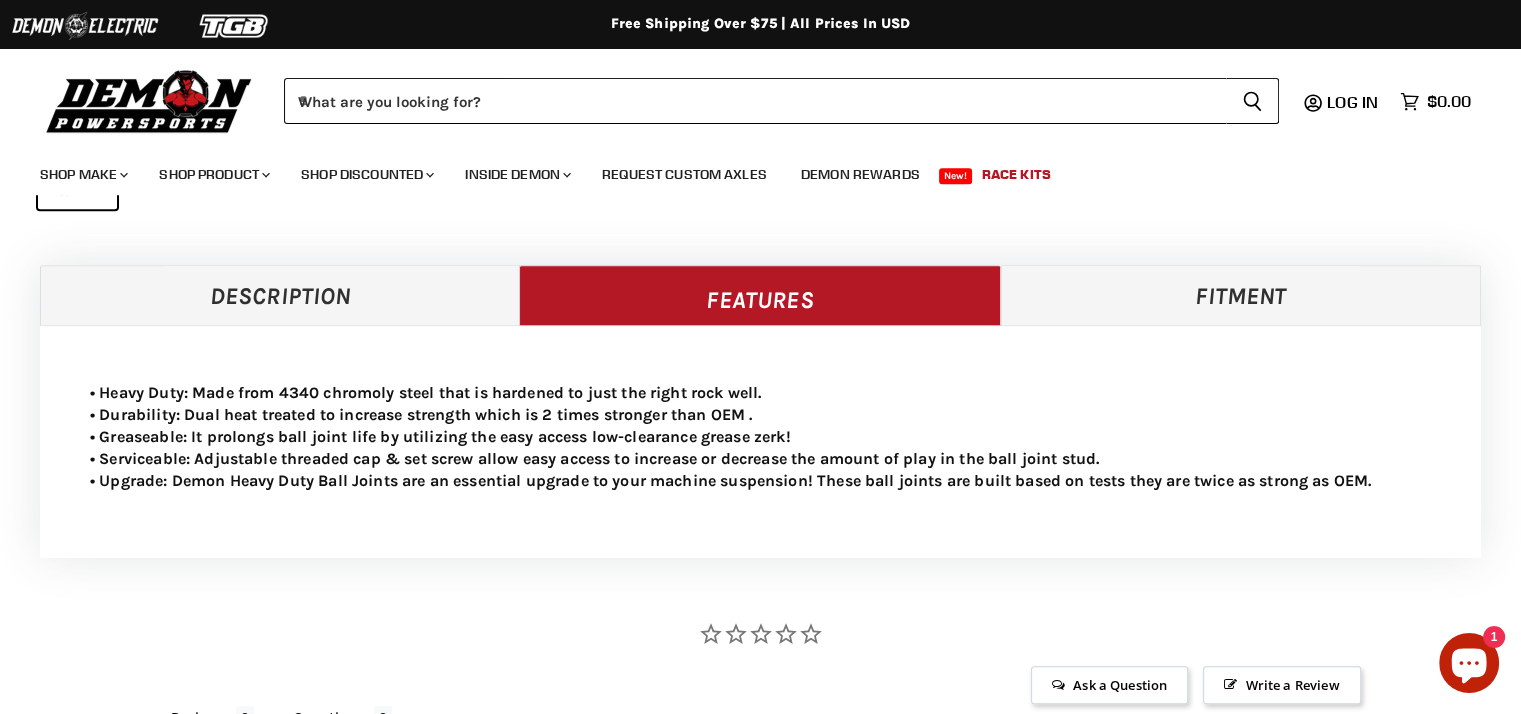 click on "Fitment" at bounding box center (1241, 295) 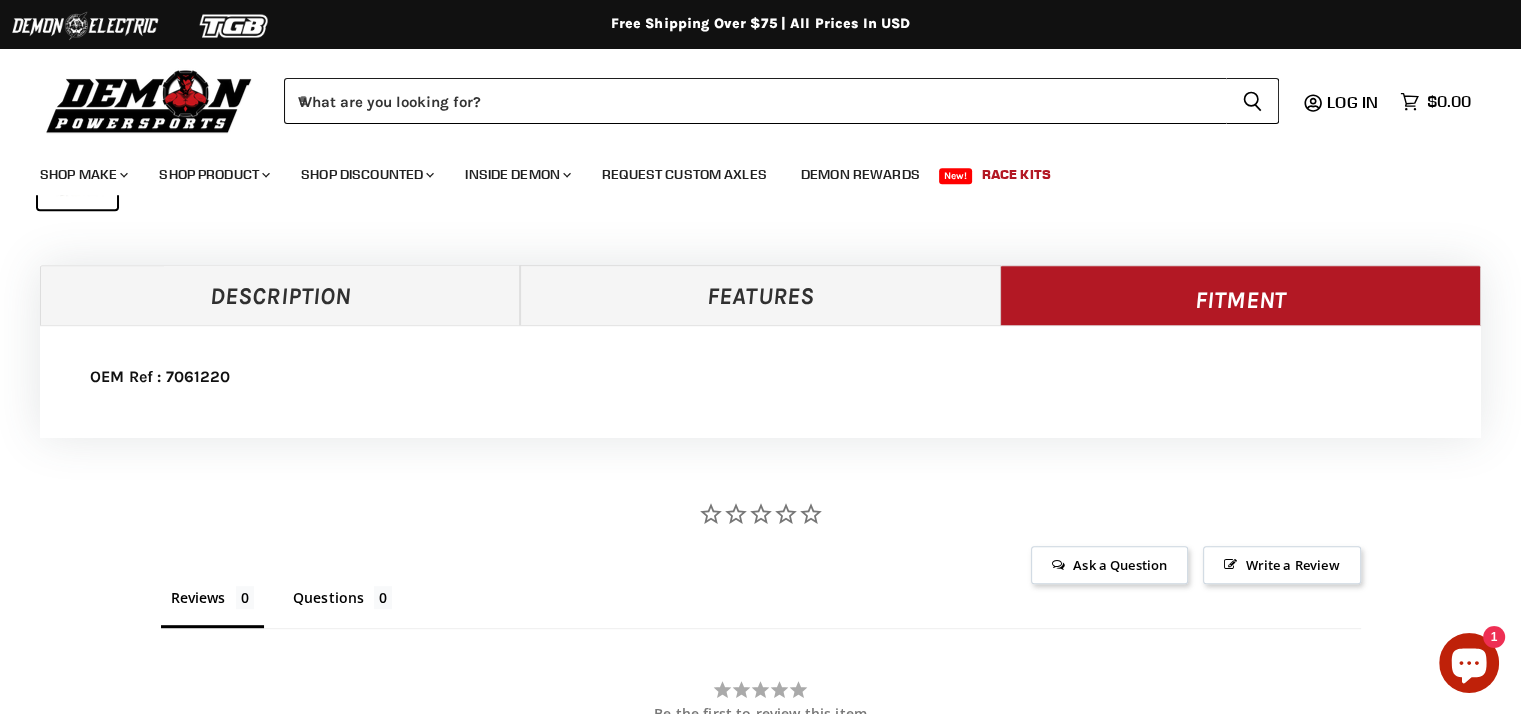 click on "Features" at bounding box center (760, 295) 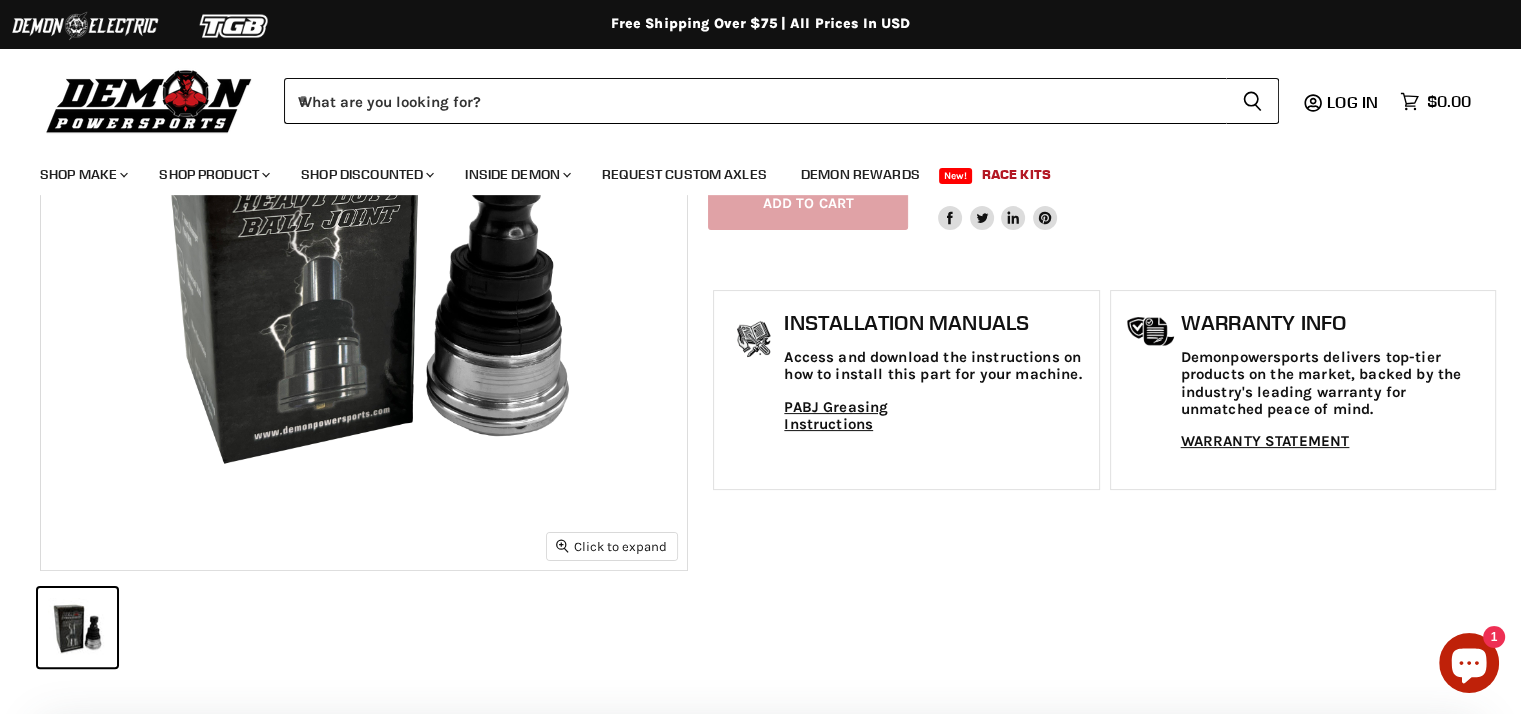 scroll, scrollTop: 200, scrollLeft: 0, axis: vertical 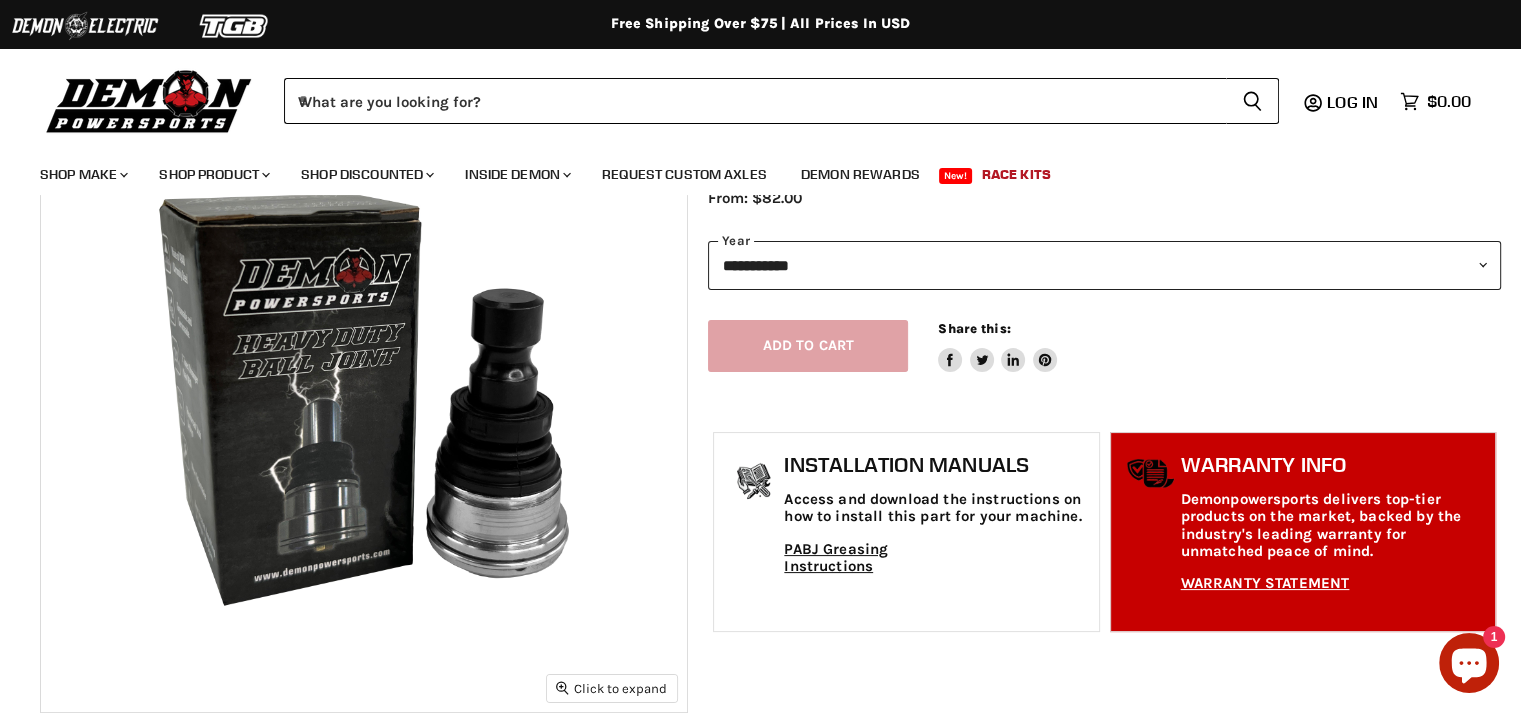 click on "WARRANTY STATEMENT" at bounding box center (1265, 583) 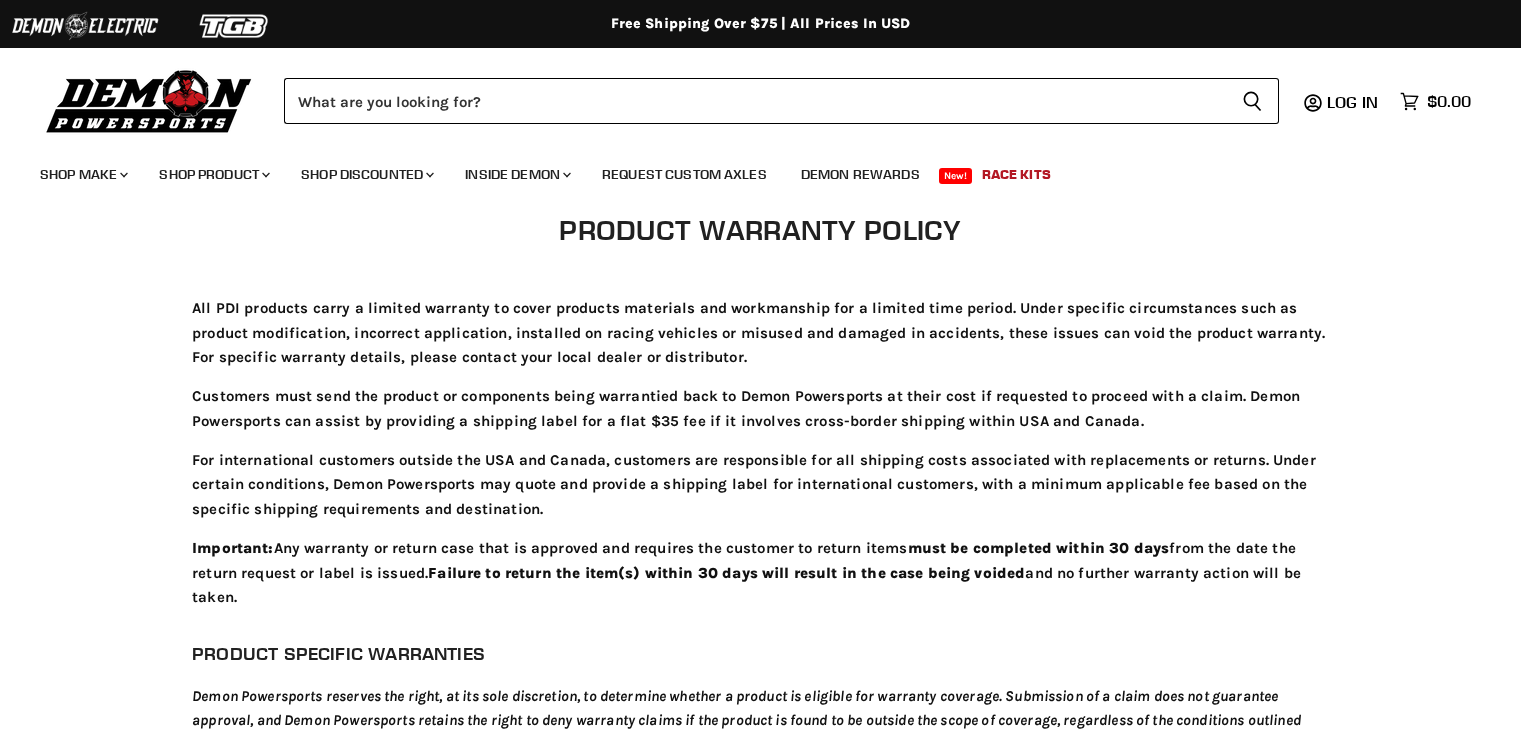 scroll, scrollTop: 0, scrollLeft: 0, axis: both 